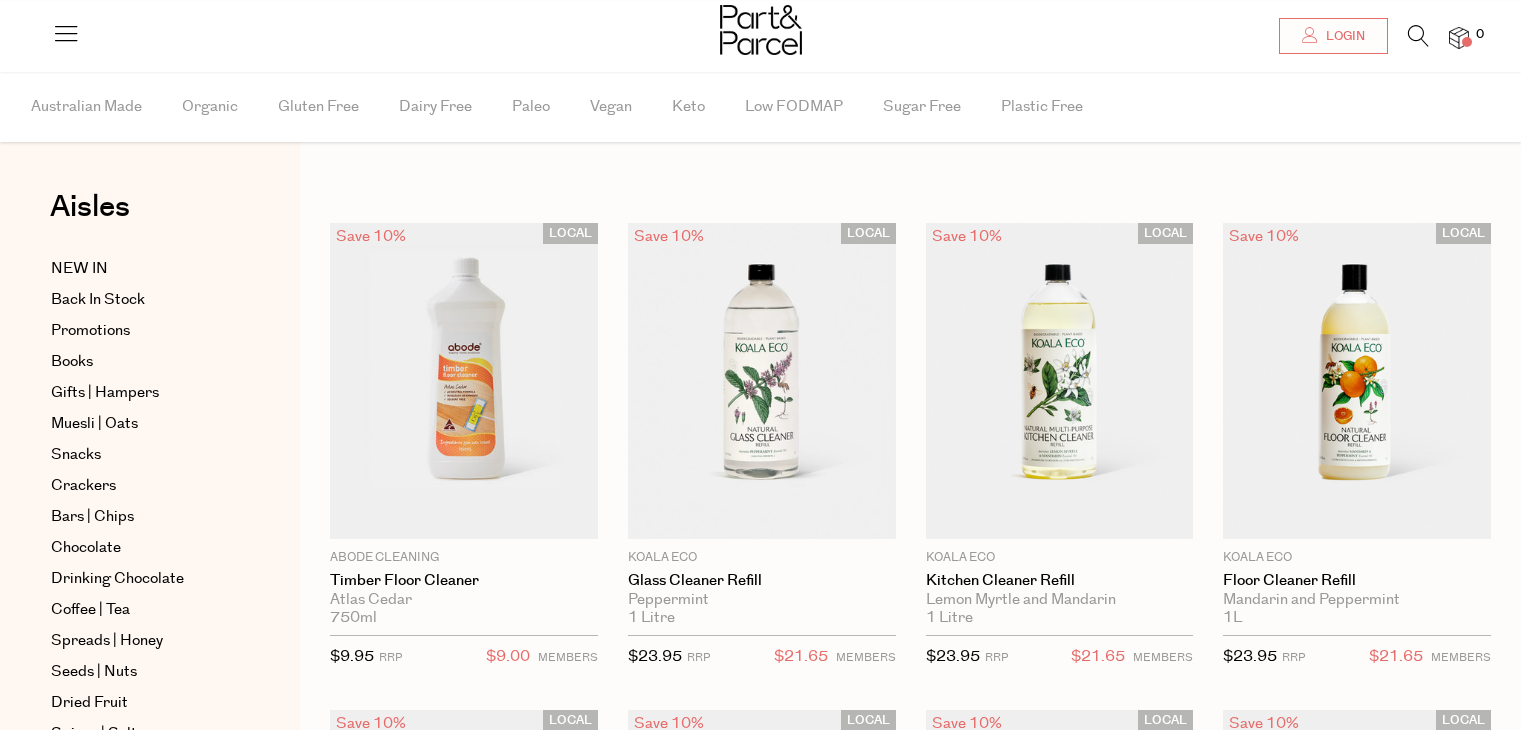 scroll, scrollTop: 192, scrollLeft: 0, axis: vertical 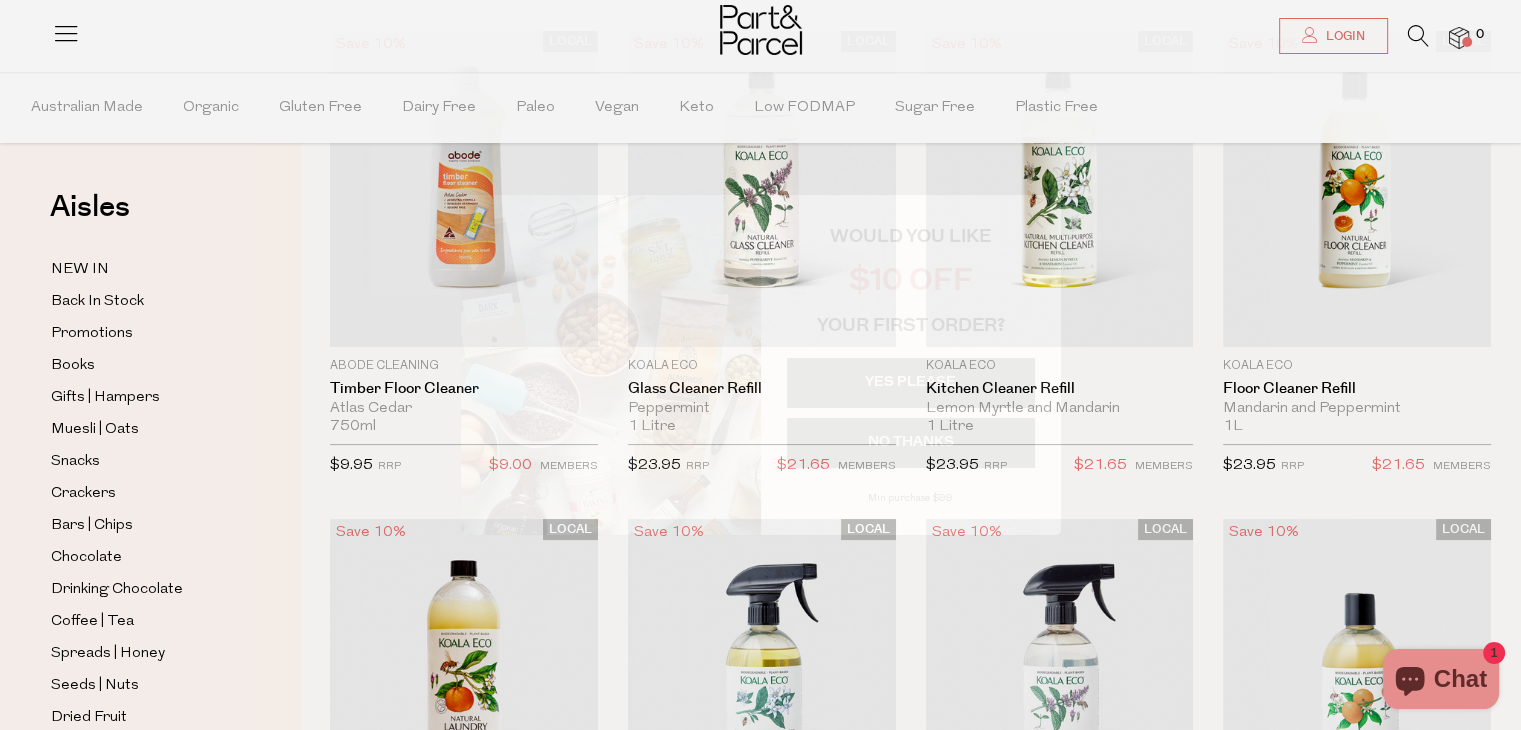 click 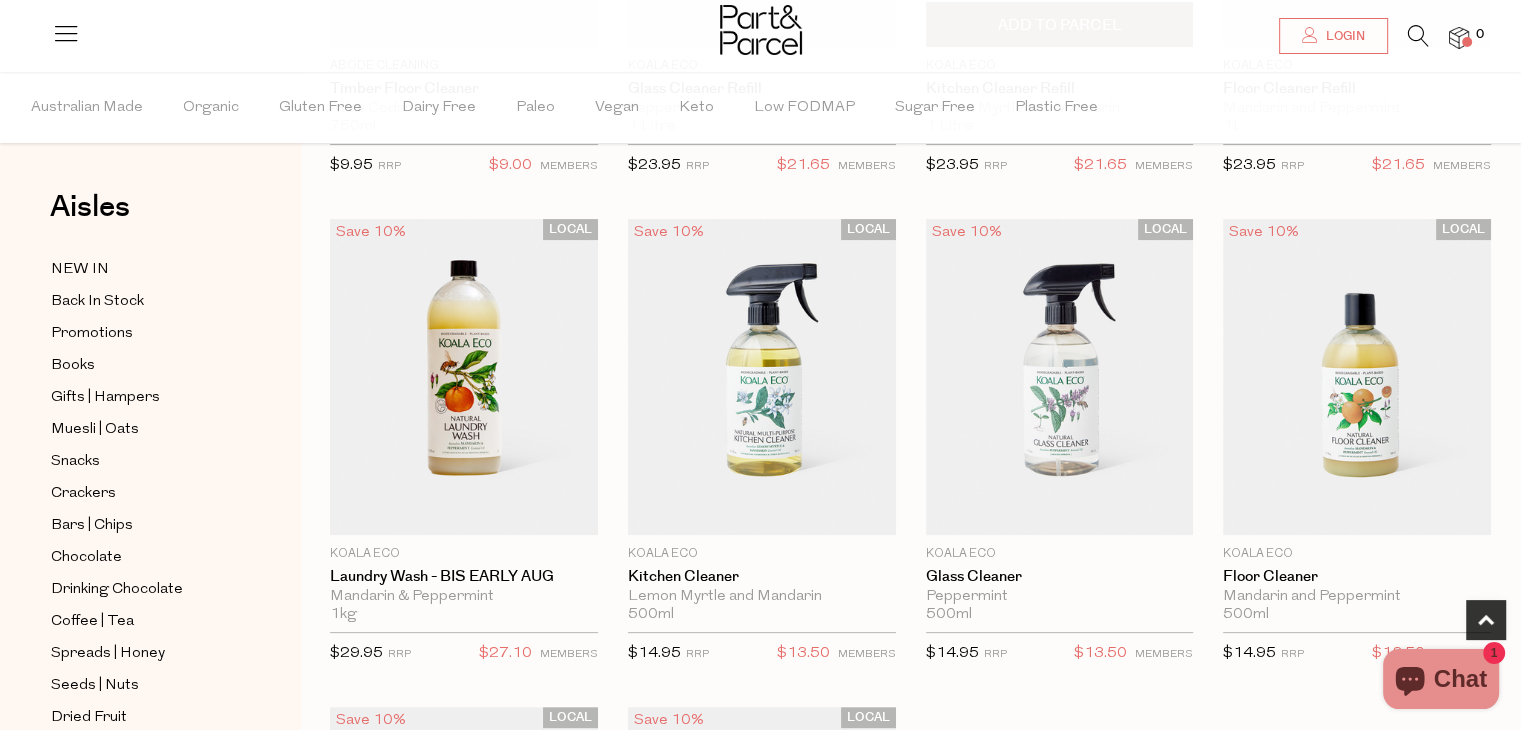 scroll, scrollTop: 548, scrollLeft: 0, axis: vertical 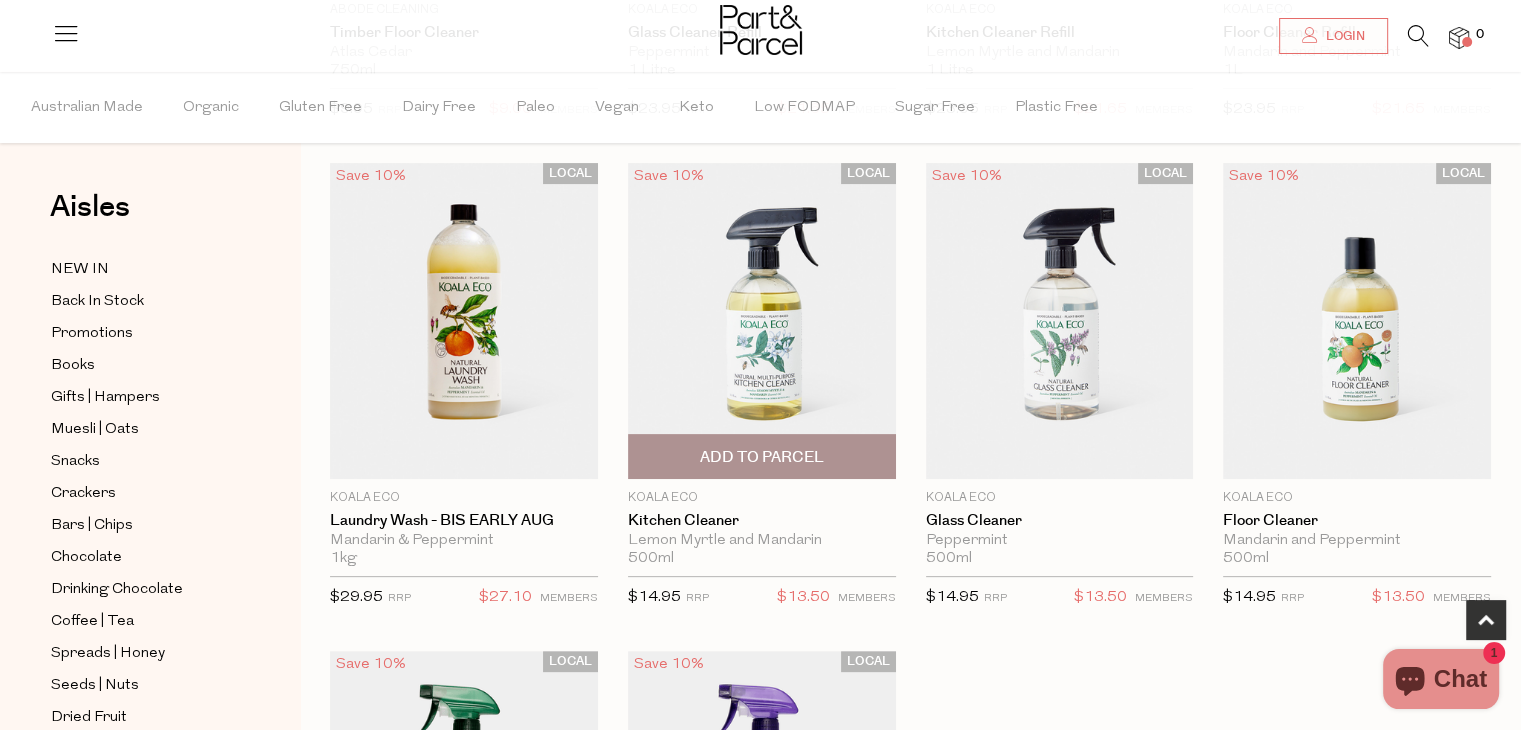 click at bounding box center (762, 321) 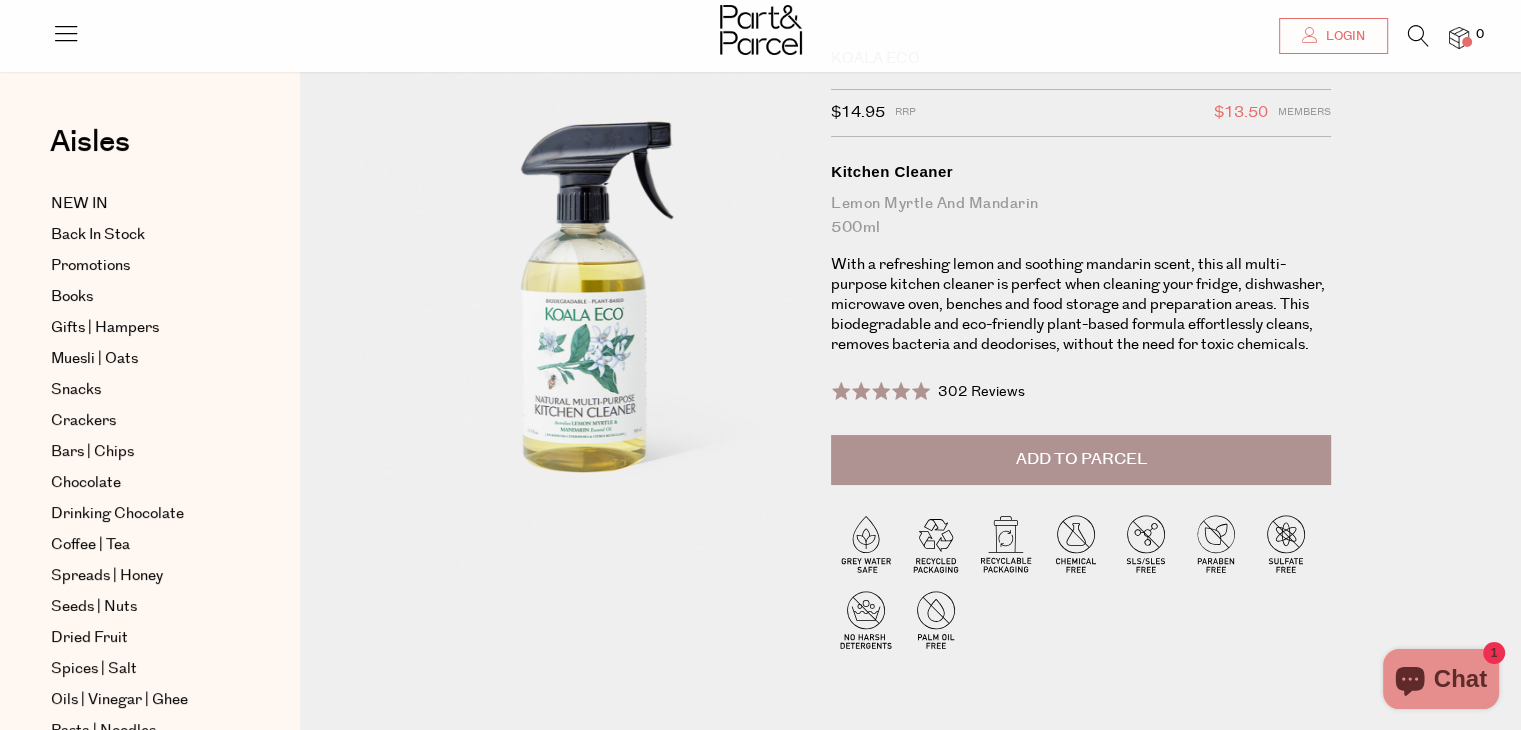 scroll, scrollTop: 108, scrollLeft: 0, axis: vertical 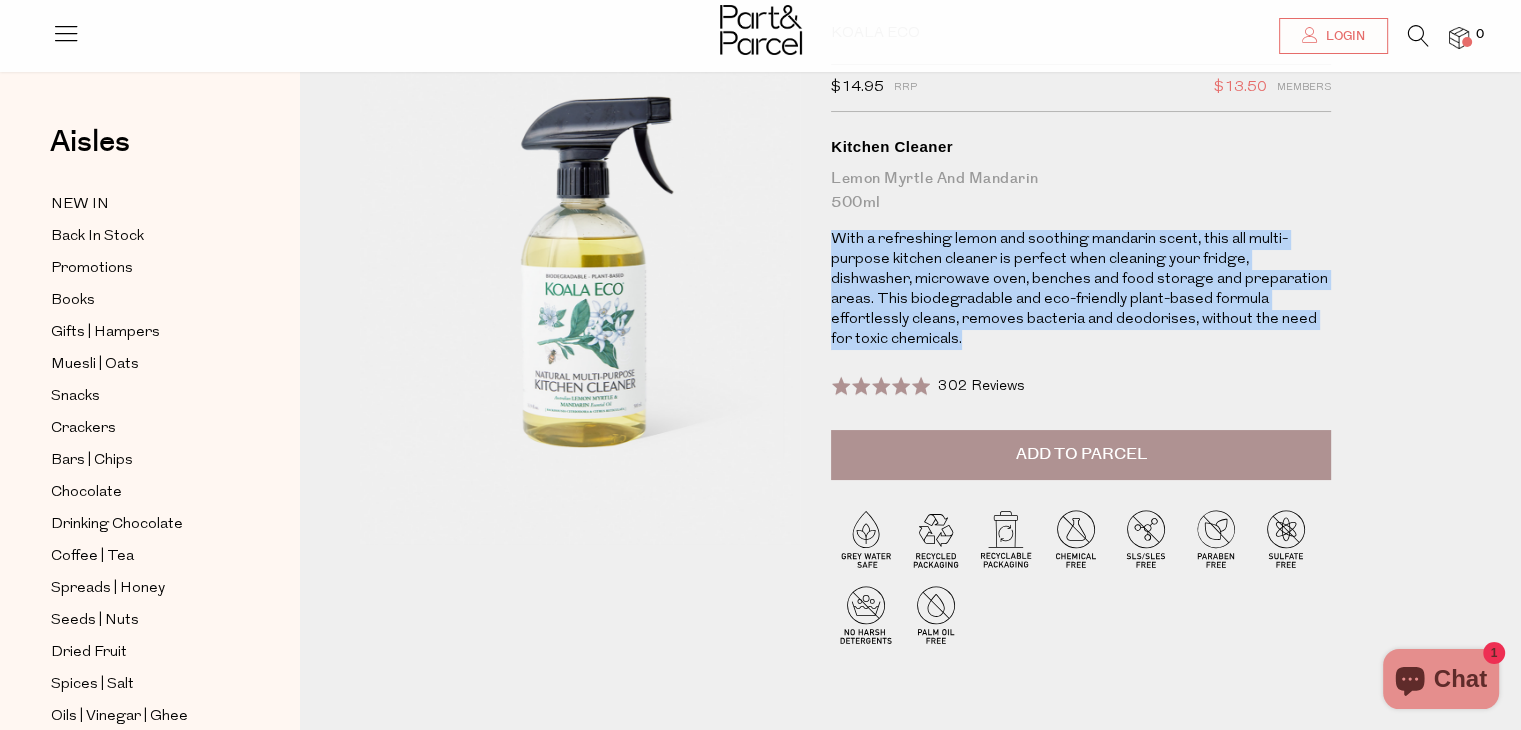drag, startPoint x: 834, startPoint y: 234, endPoint x: 1311, endPoint y: 324, distance: 485.41632 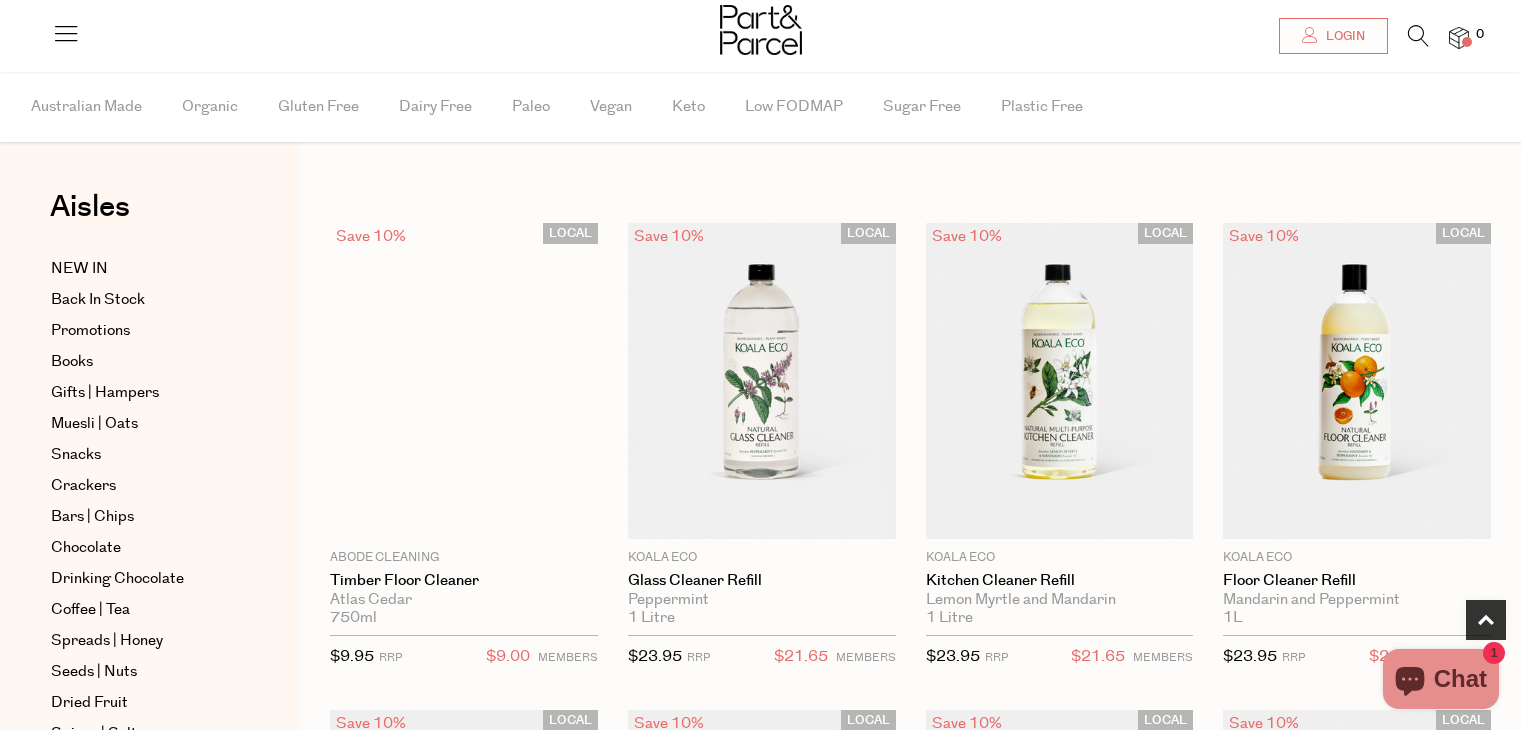 scroll, scrollTop: 547, scrollLeft: 0, axis: vertical 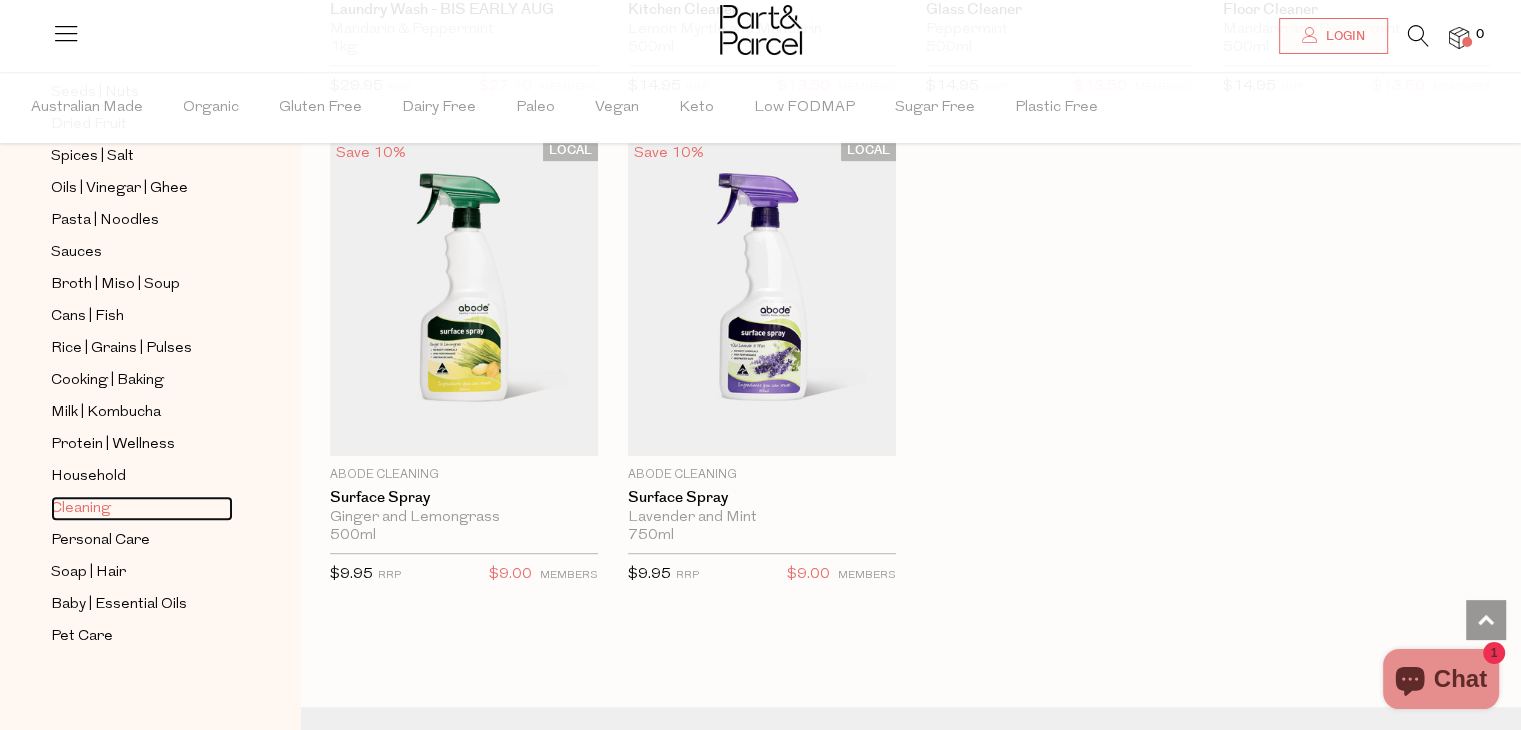 click on "Cleaning" at bounding box center (81, 509) 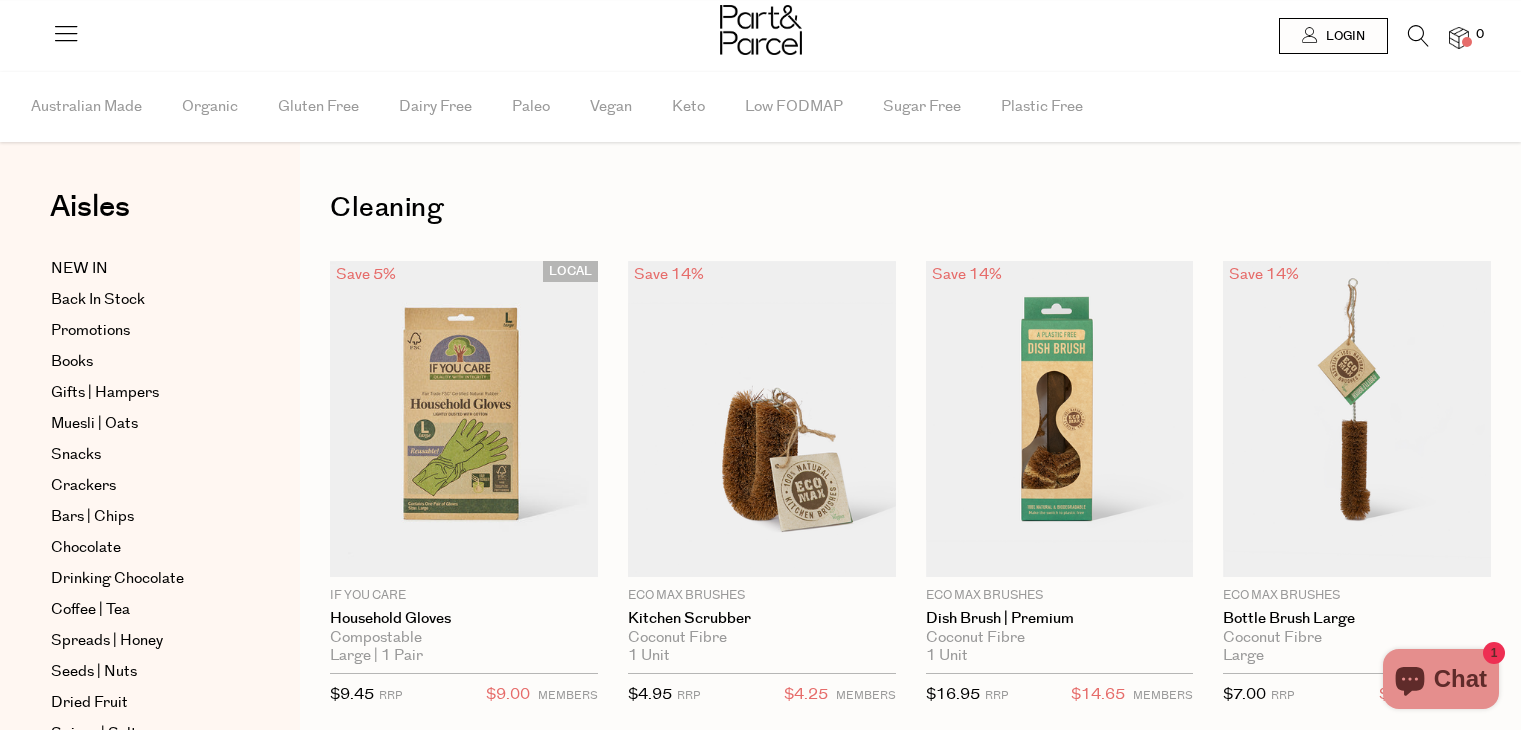 scroll, scrollTop: 254, scrollLeft: 0, axis: vertical 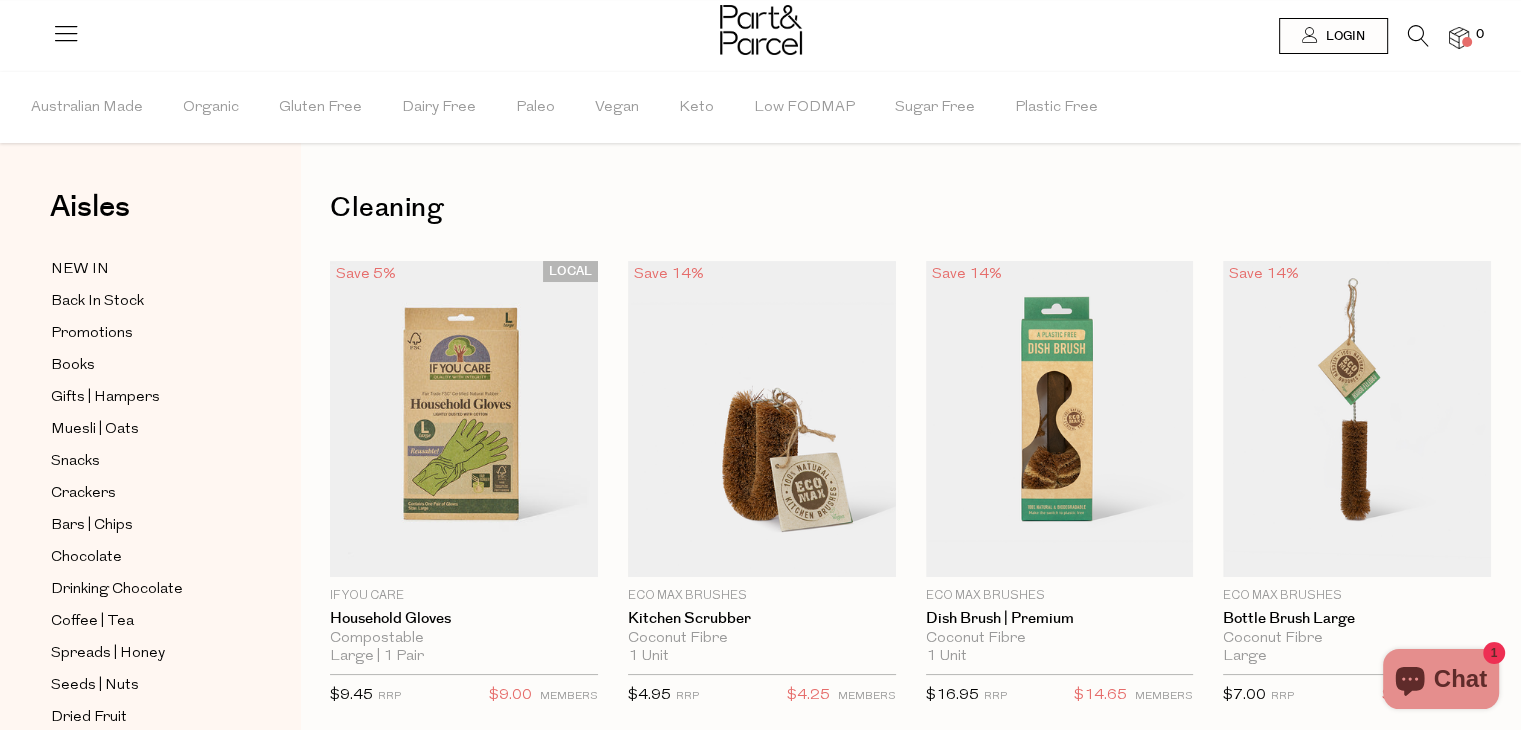 click at bounding box center [1408, 40] 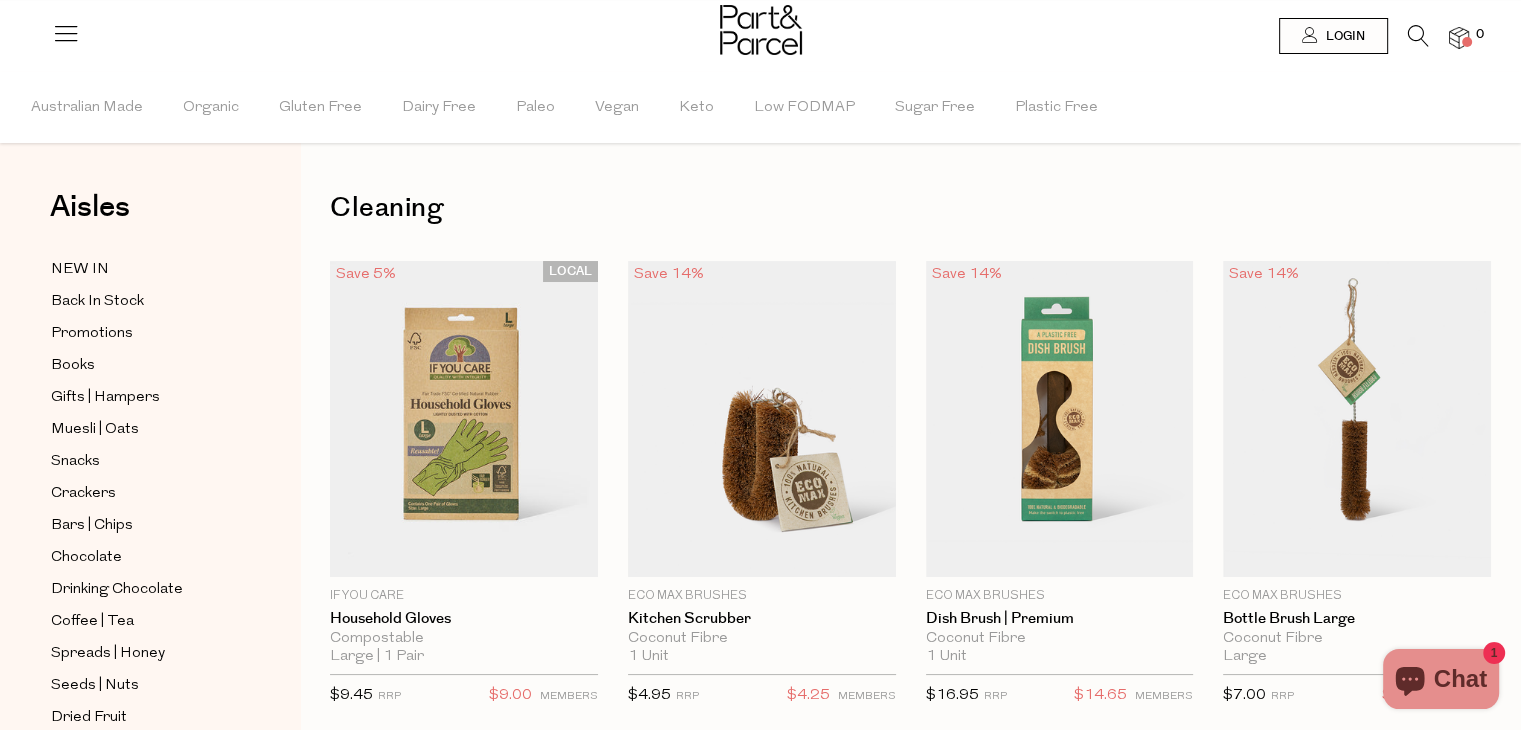 click at bounding box center (1418, 36) 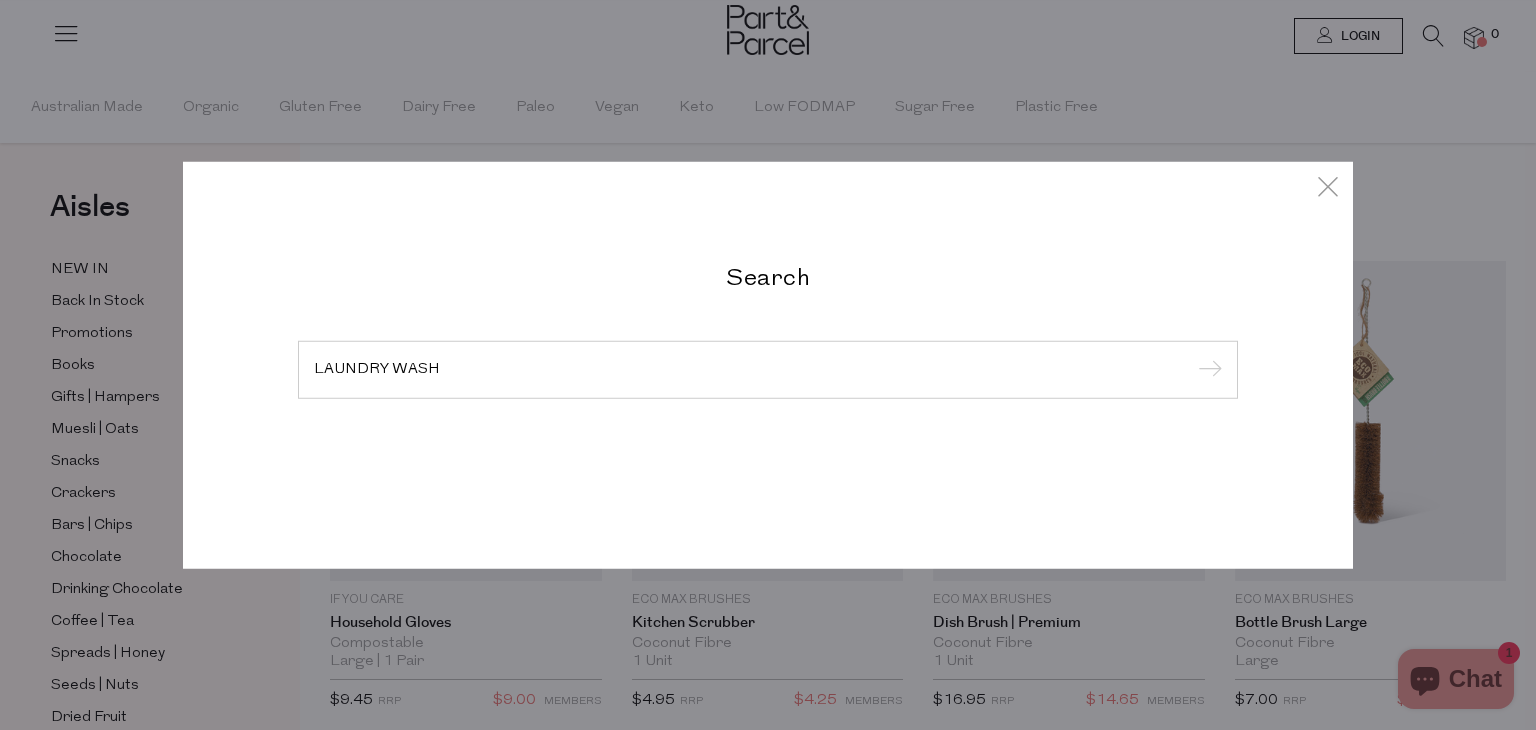 type on "LAUNDRY WASH" 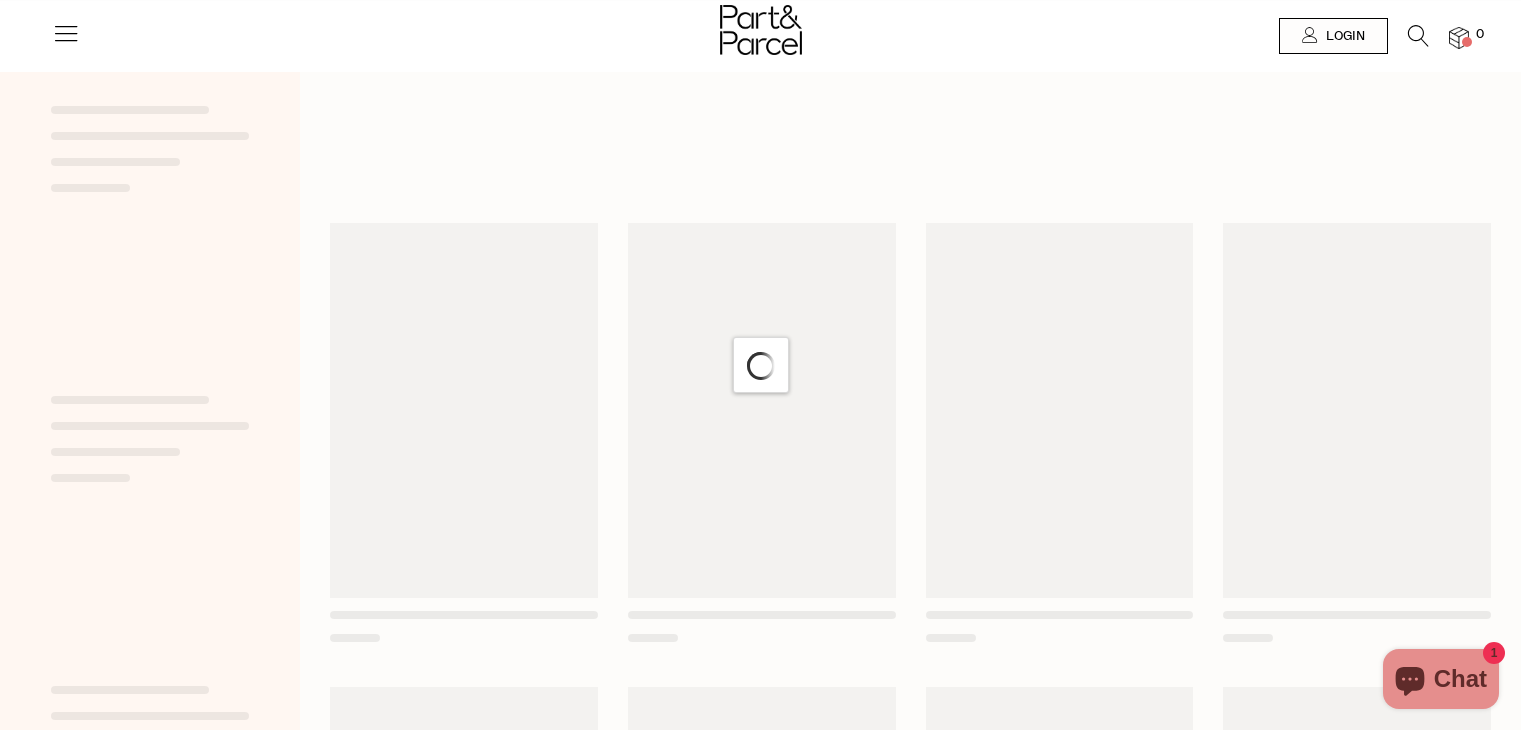 scroll, scrollTop: 0, scrollLeft: 0, axis: both 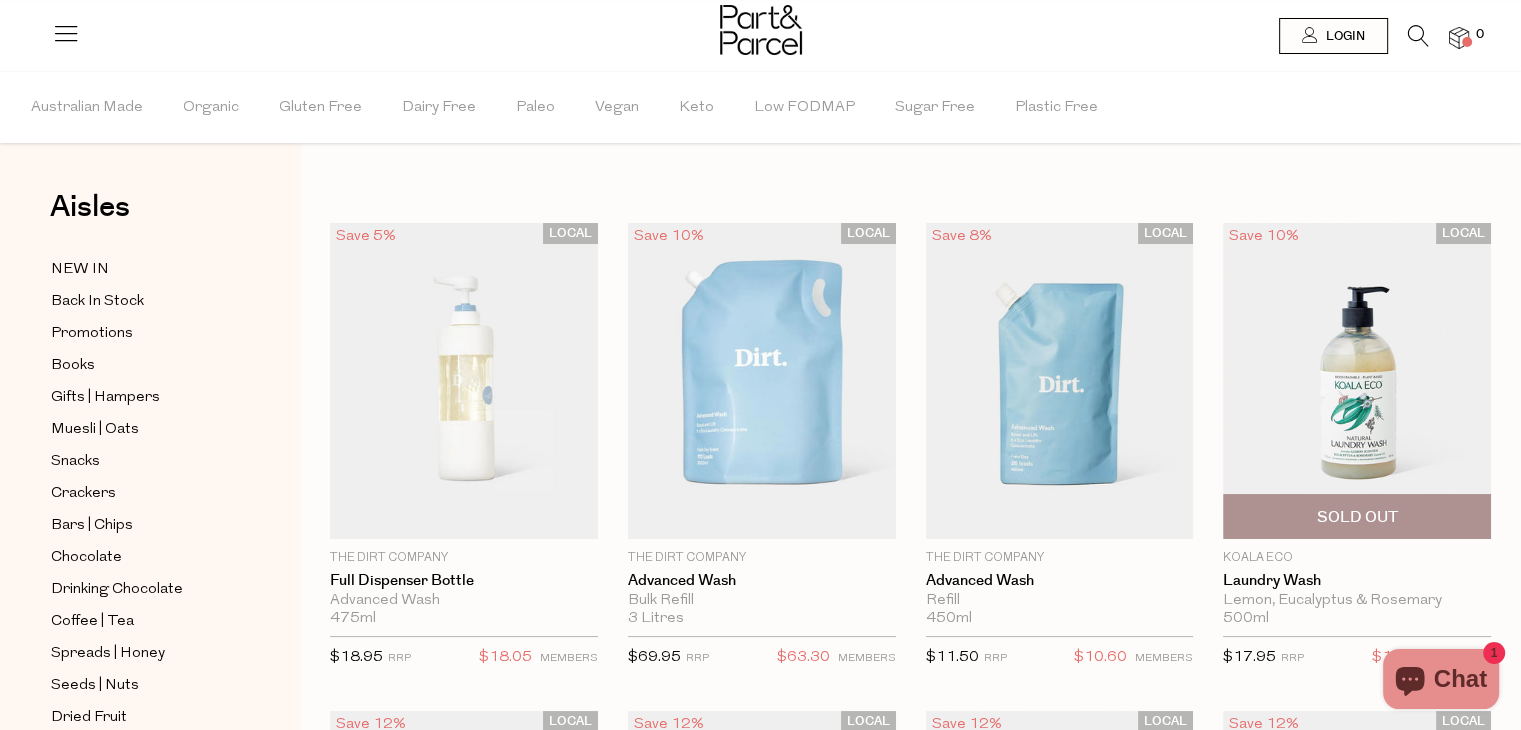 click at bounding box center [1357, 381] 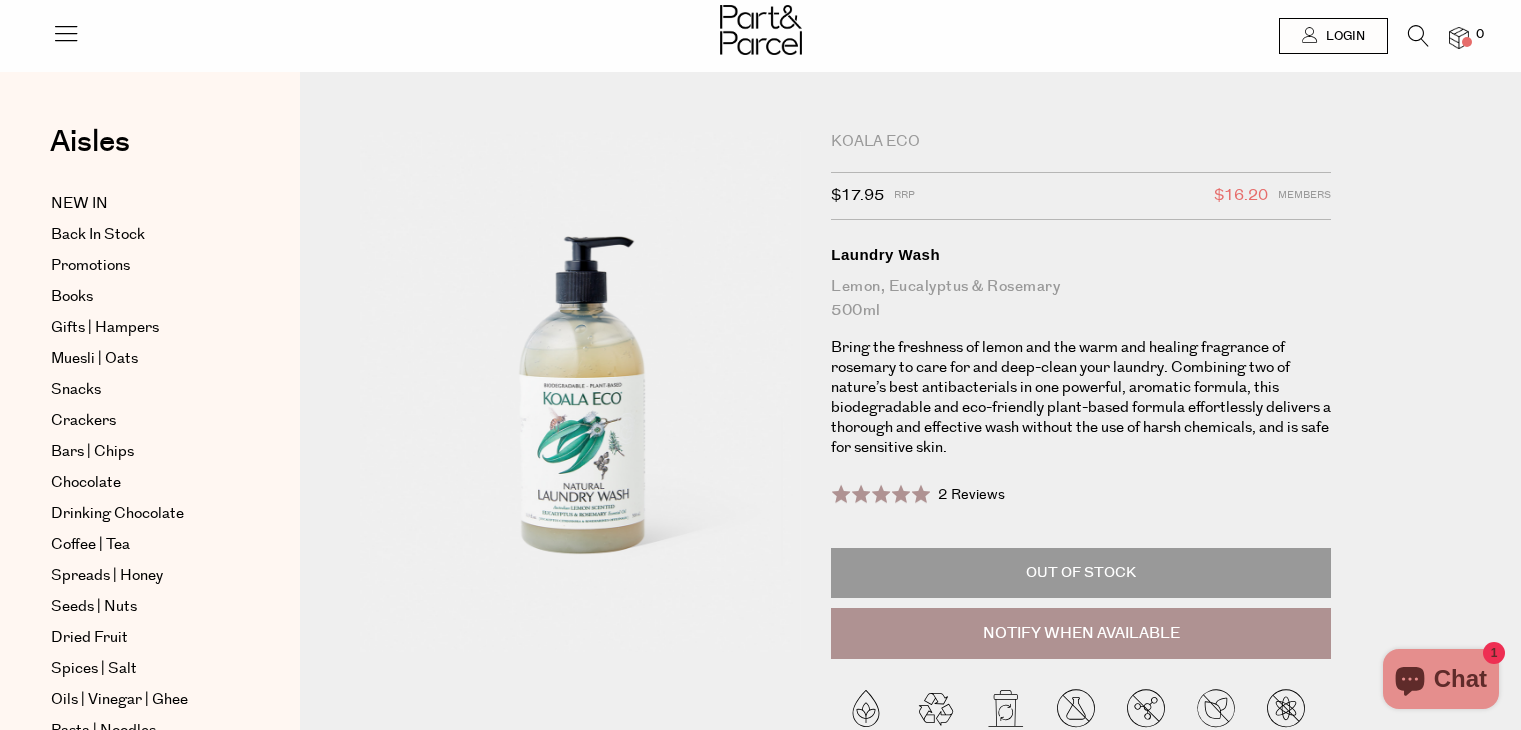 scroll, scrollTop: 0, scrollLeft: 0, axis: both 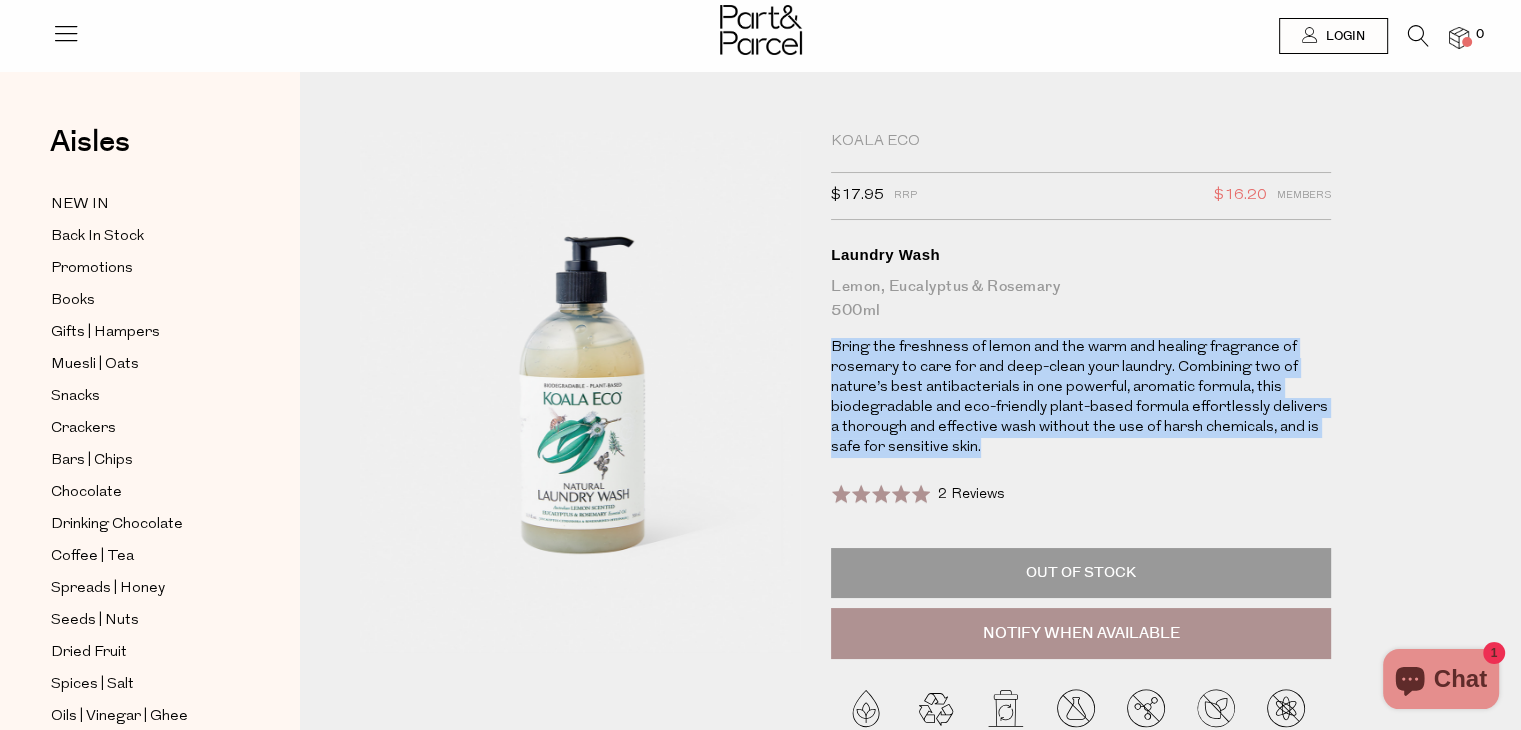 drag, startPoint x: 827, startPoint y: 346, endPoint x: 975, endPoint y: 449, distance: 180.31361 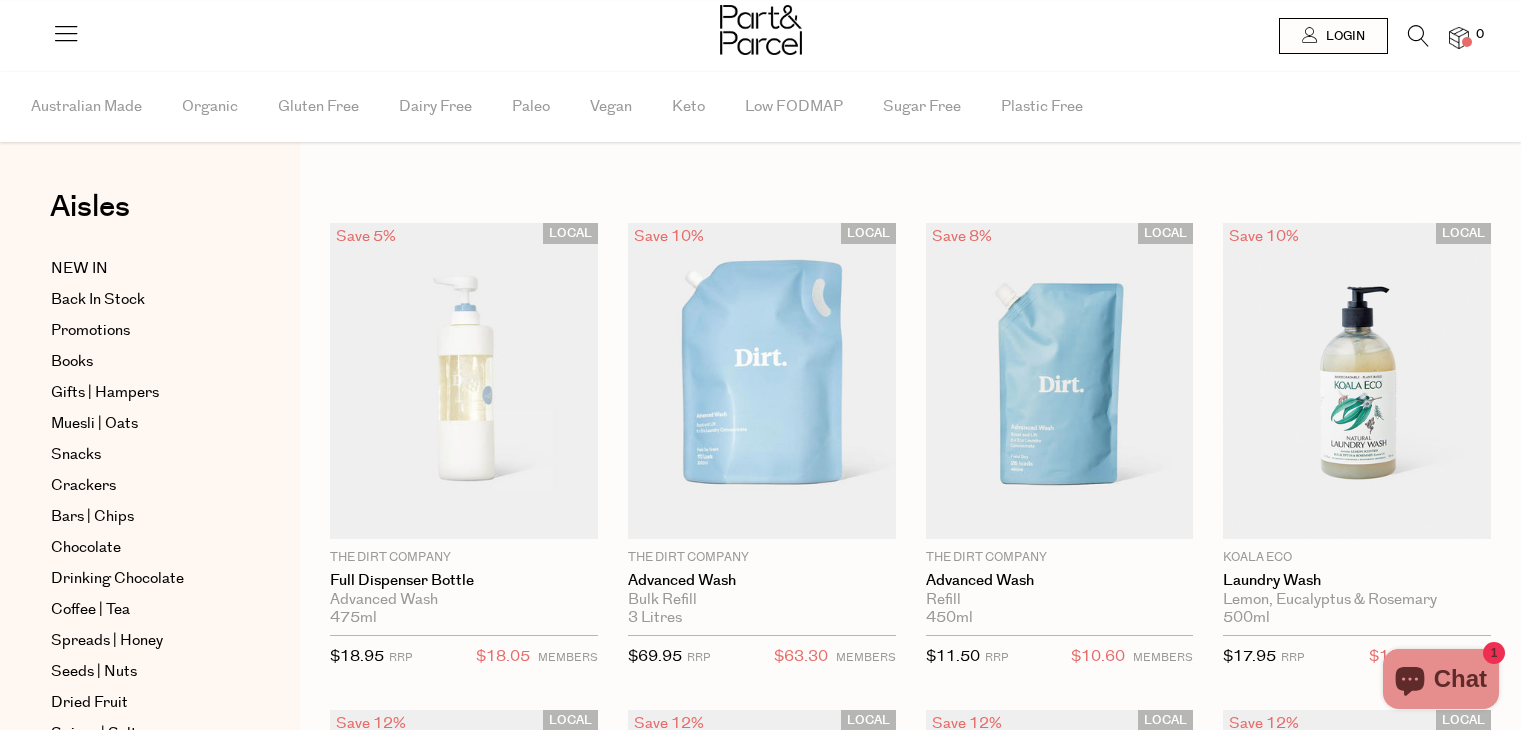 scroll, scrollTop: 0, scrollLeft: 0, axis: both 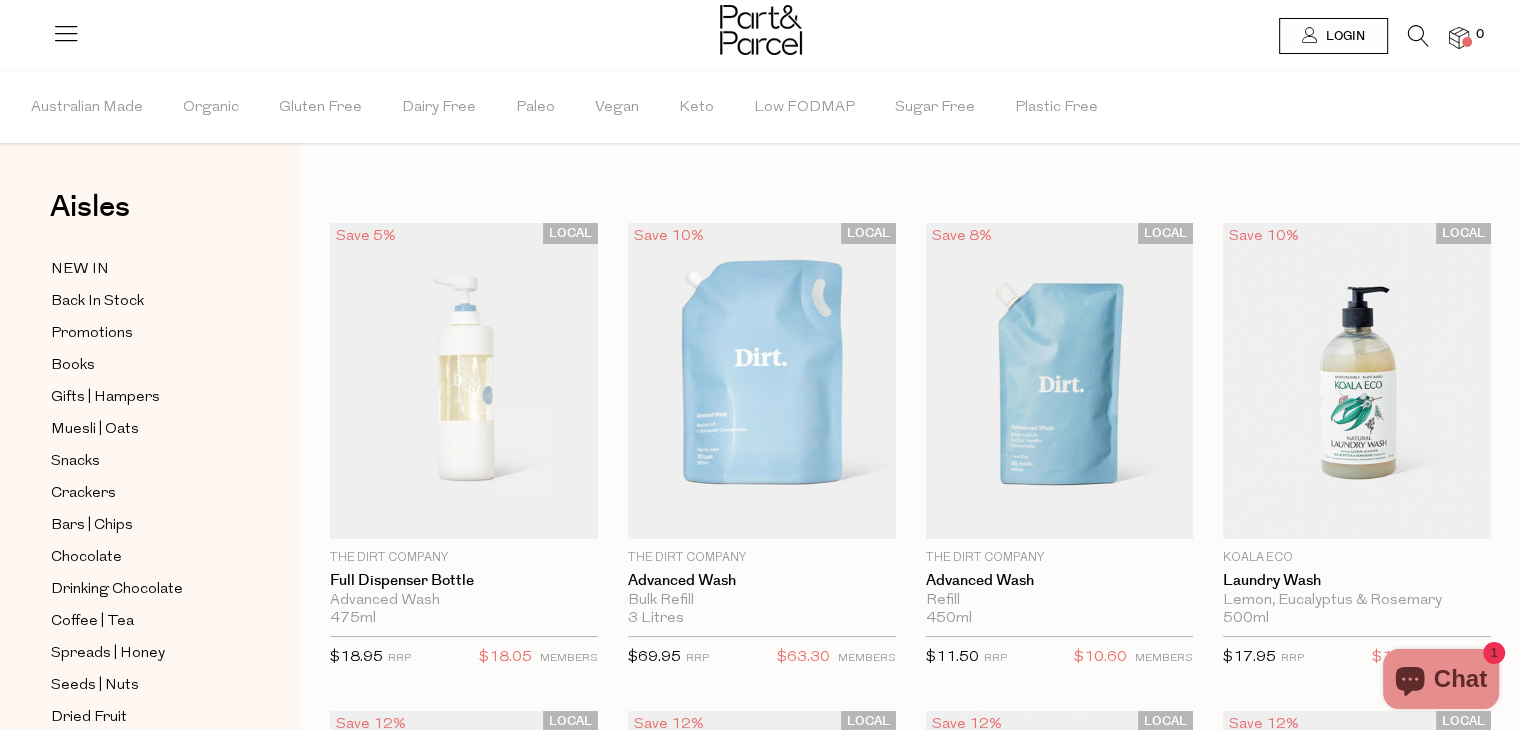 click at bounding box center (1418, 36) 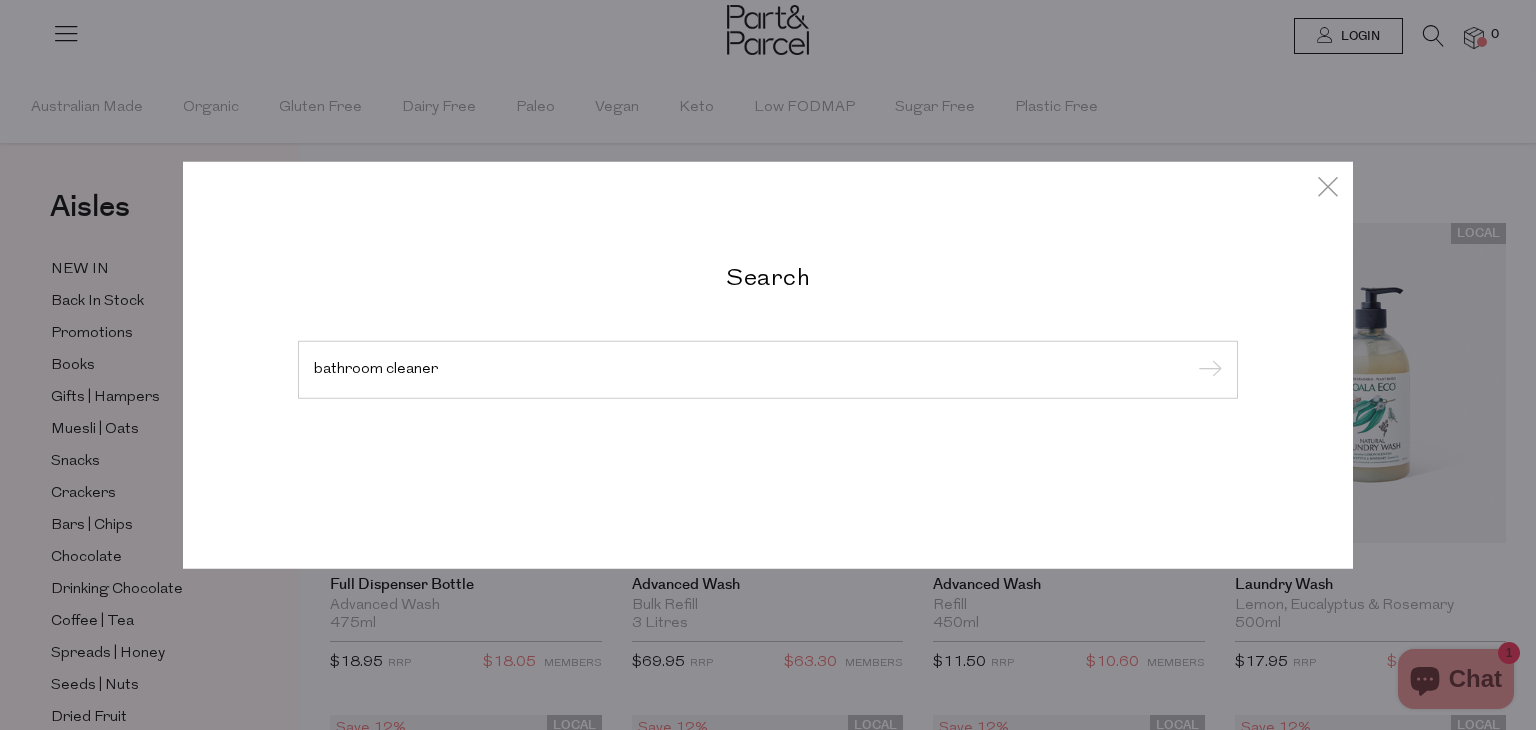 type on "bathroom cleaner" 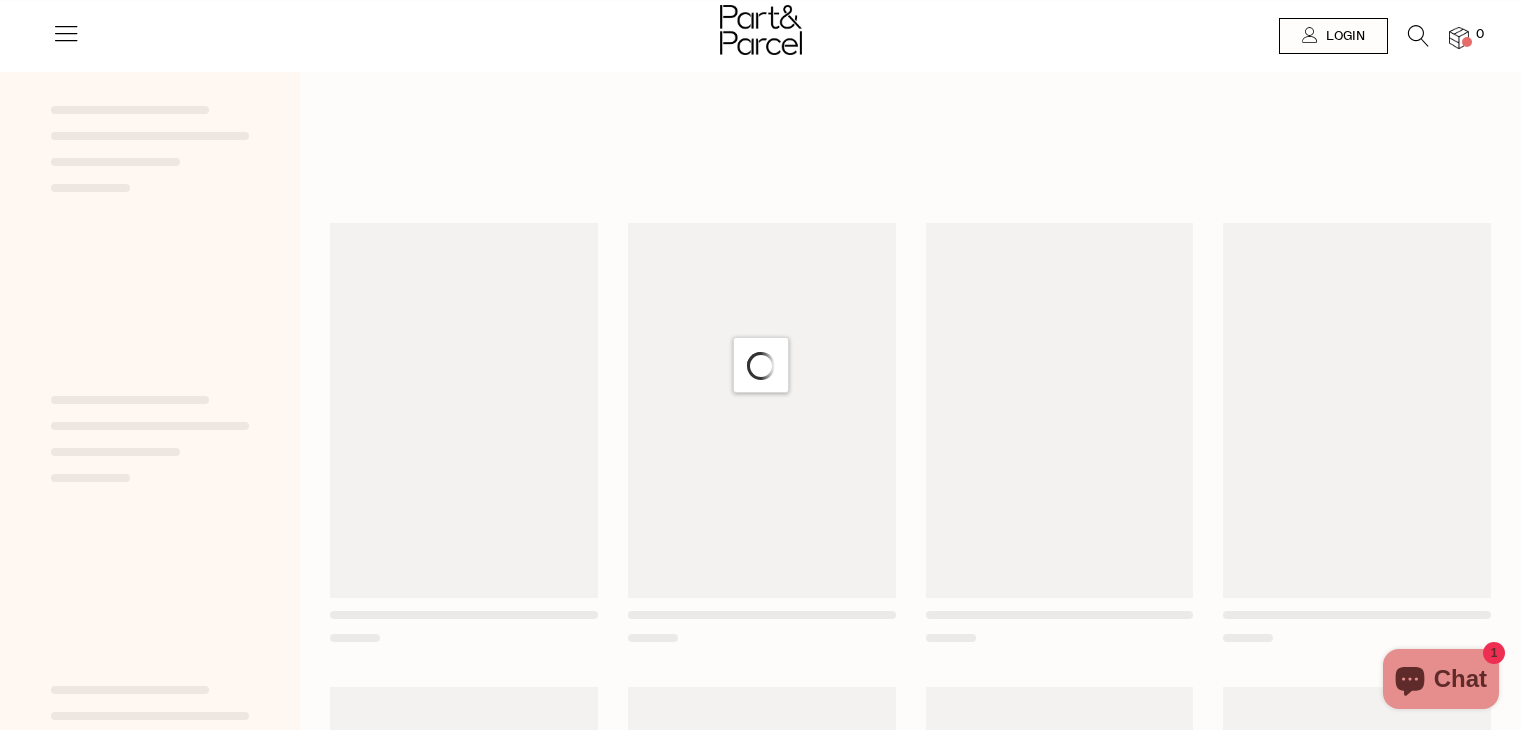 scroll, scrollTop: 0, scrollLeft: 0, axis: both 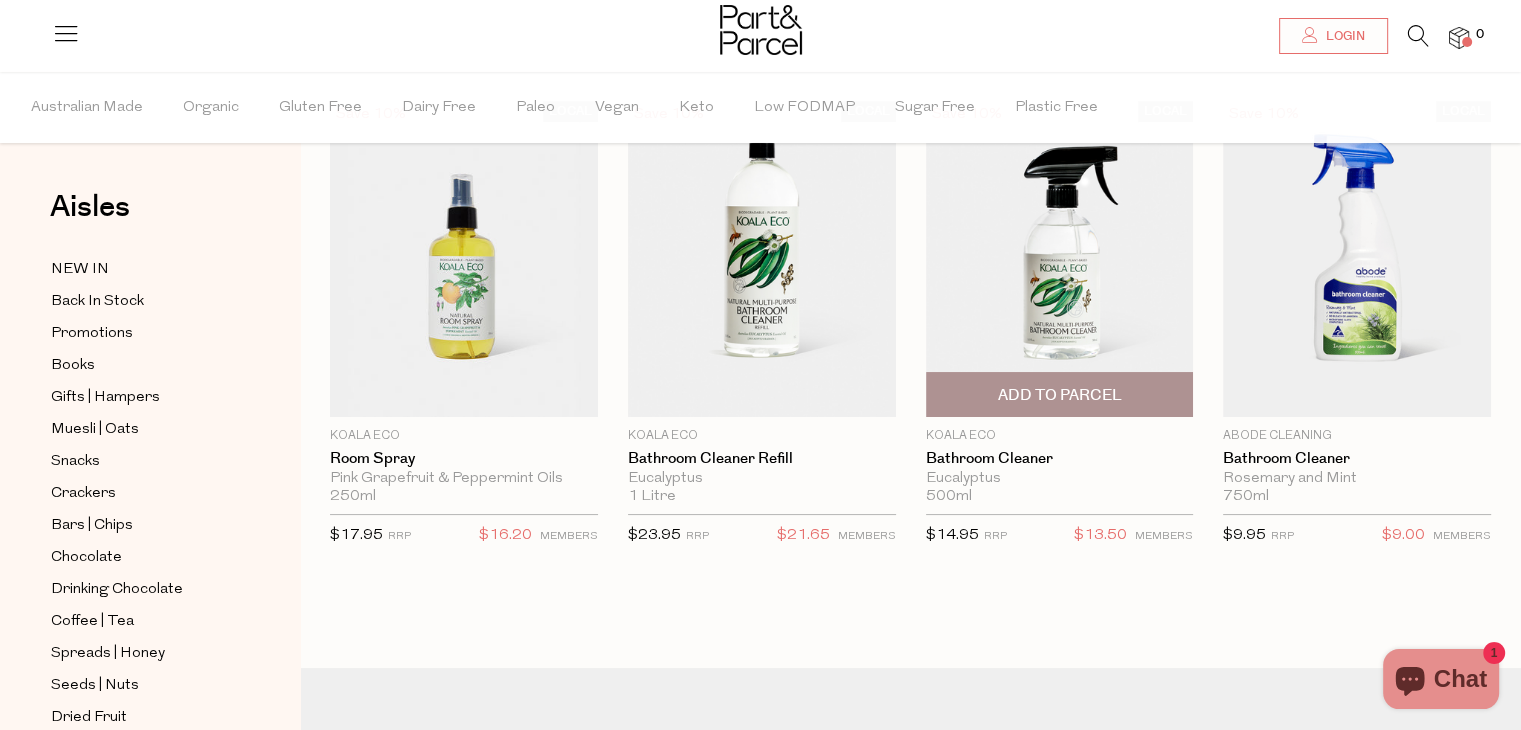 click at bounding box center (1060, 259) 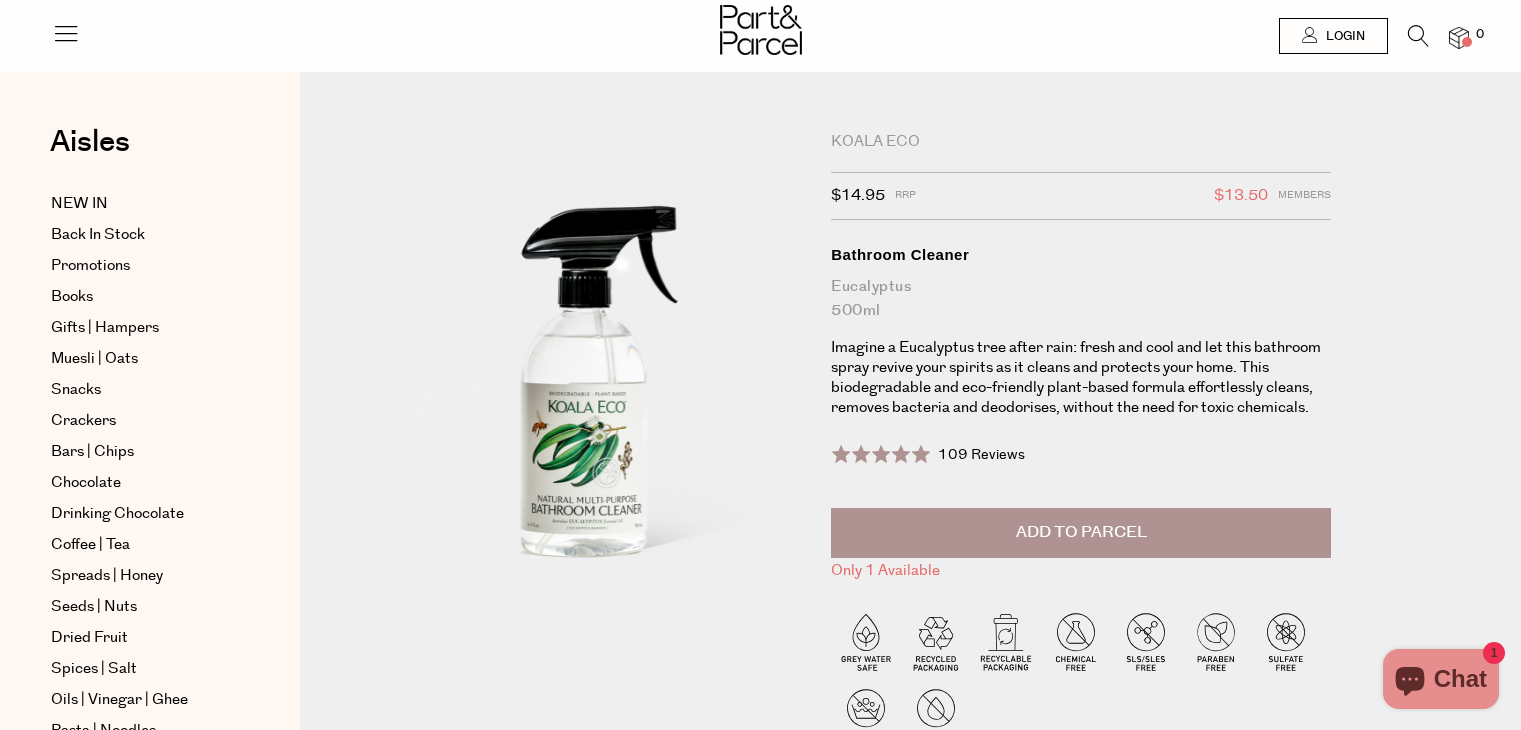 scroll, scrollTop: 0, scrollLeft: 0, axis: both 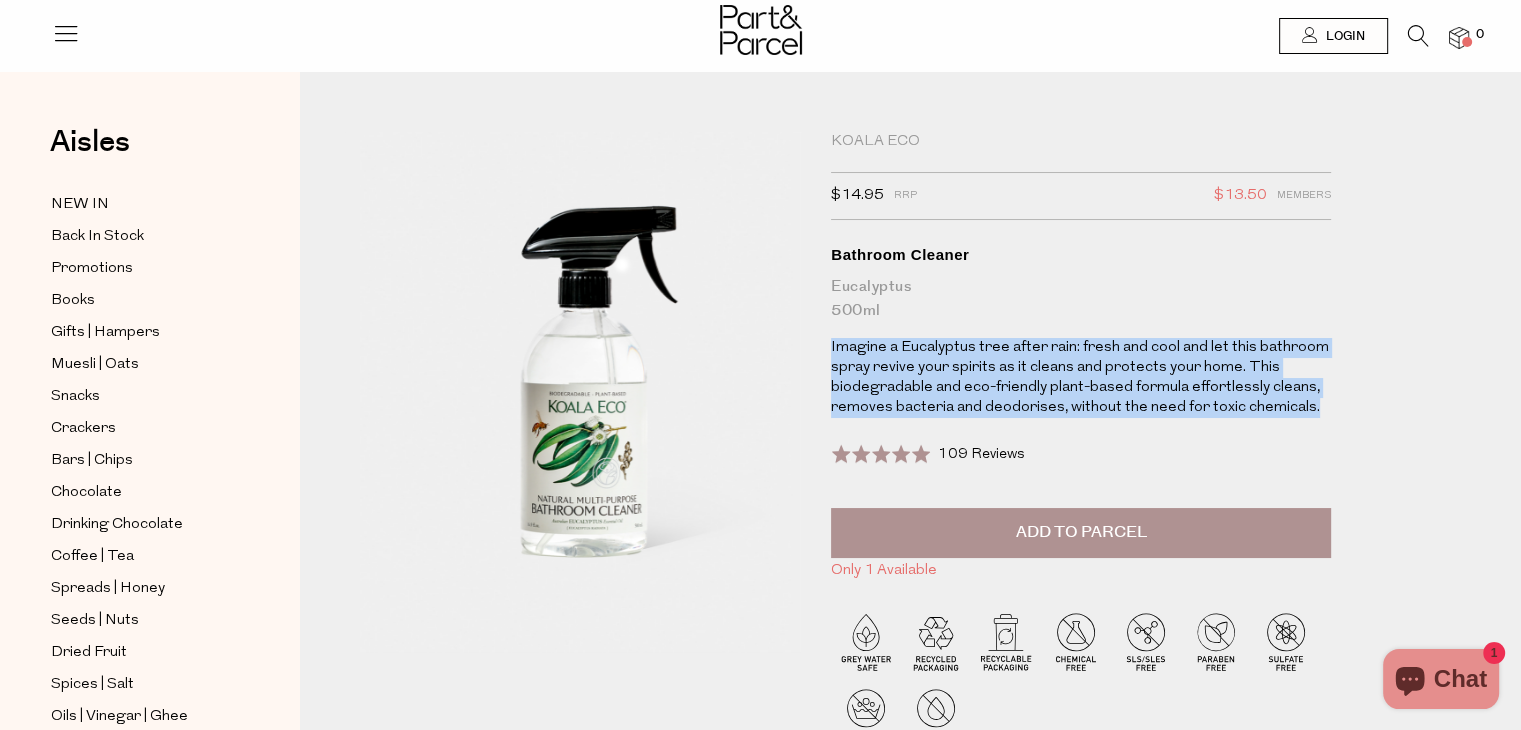drag, startPoint x: 831, startPoint y: 343, endPoint x: 1327, endPoint y: 406, distance: 499.985 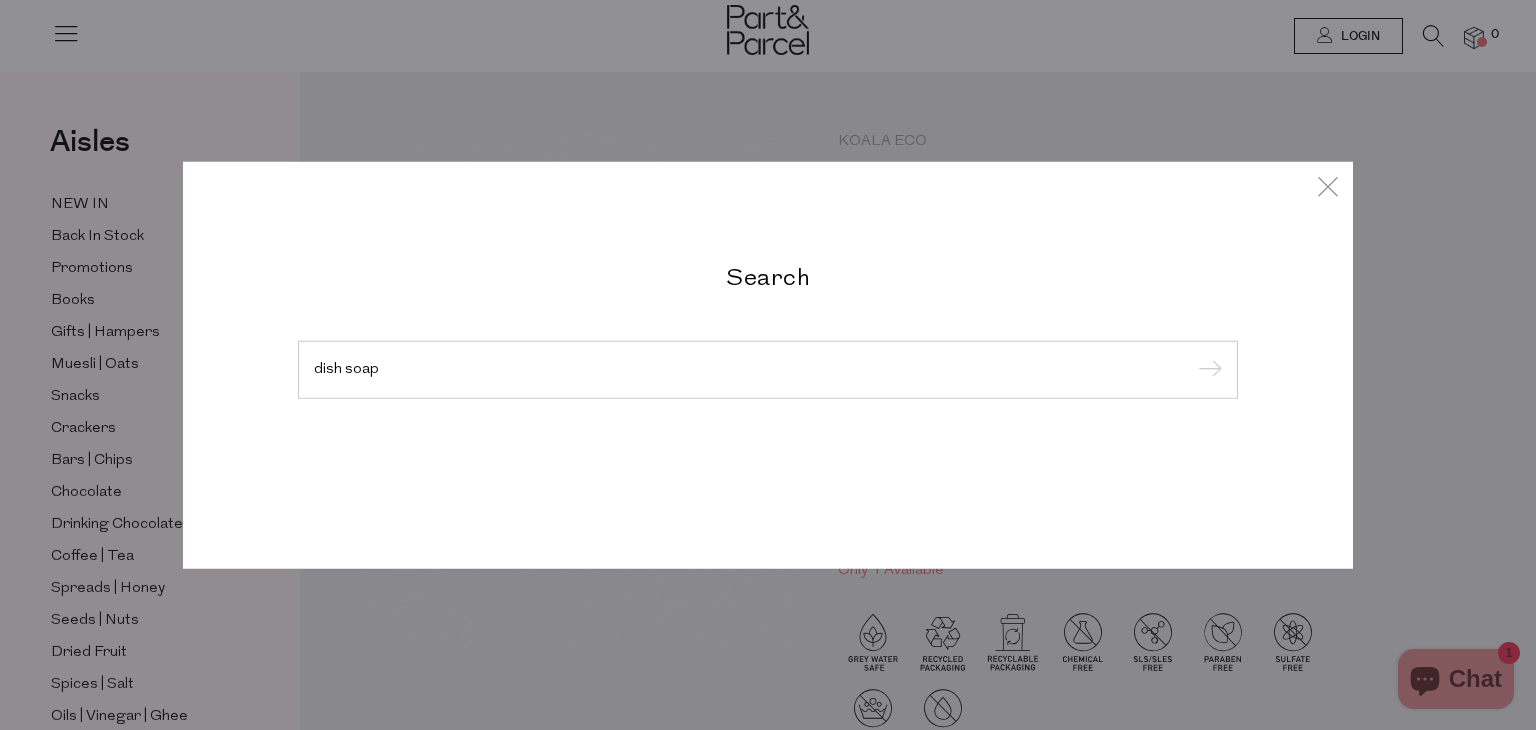 type on "dish soap" 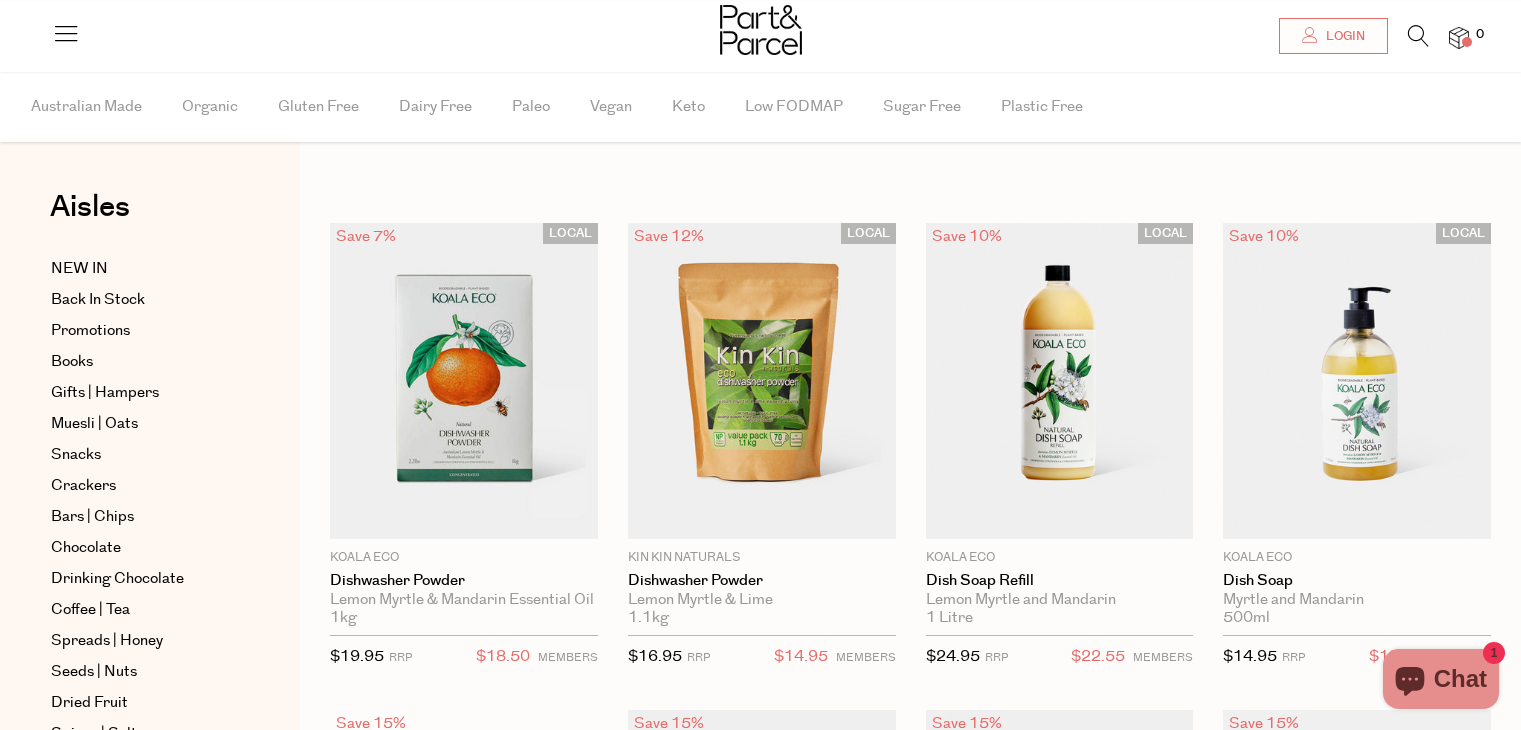 scroll, scrollTop: 184, scrollLeft: 0, axis: vertical 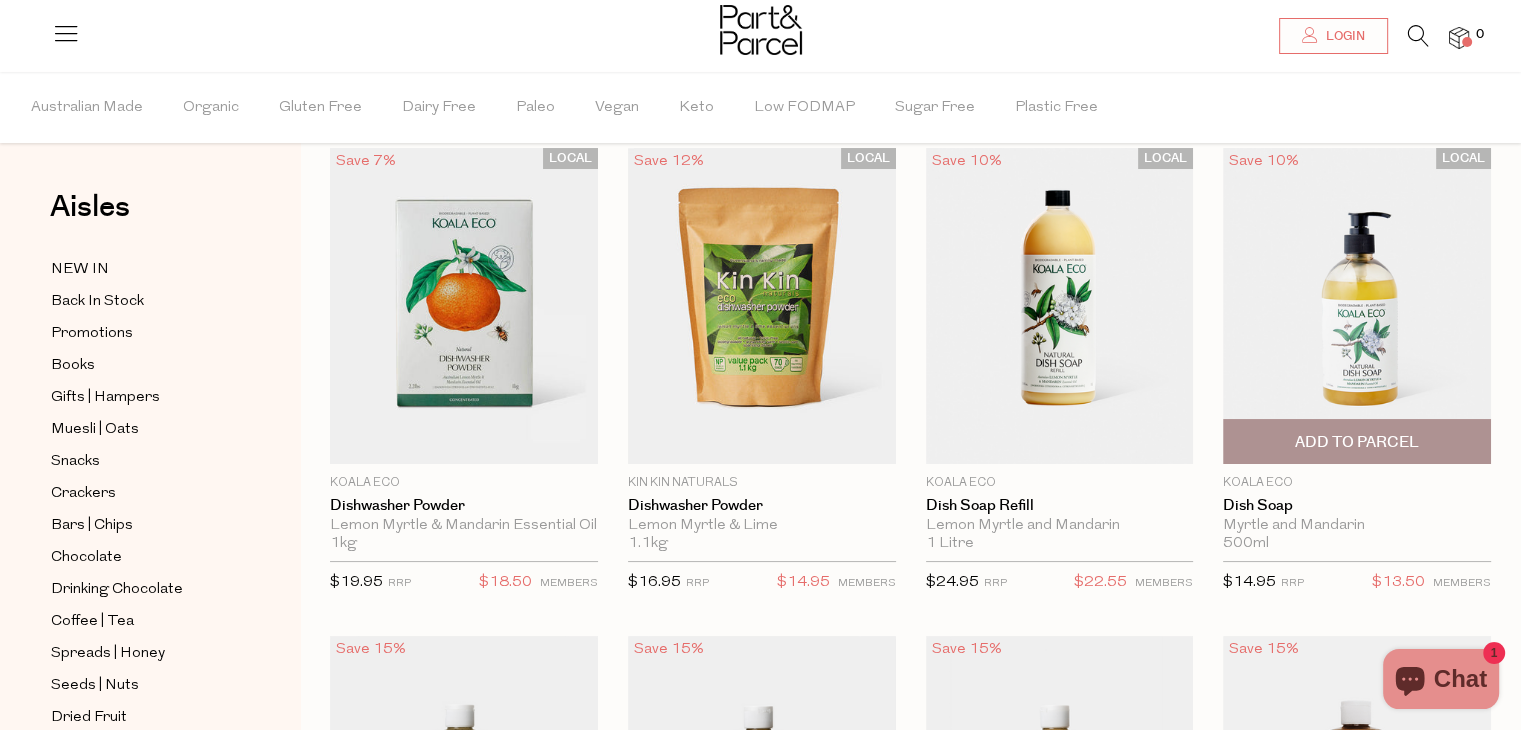 click at bounding box center (1357, 306) 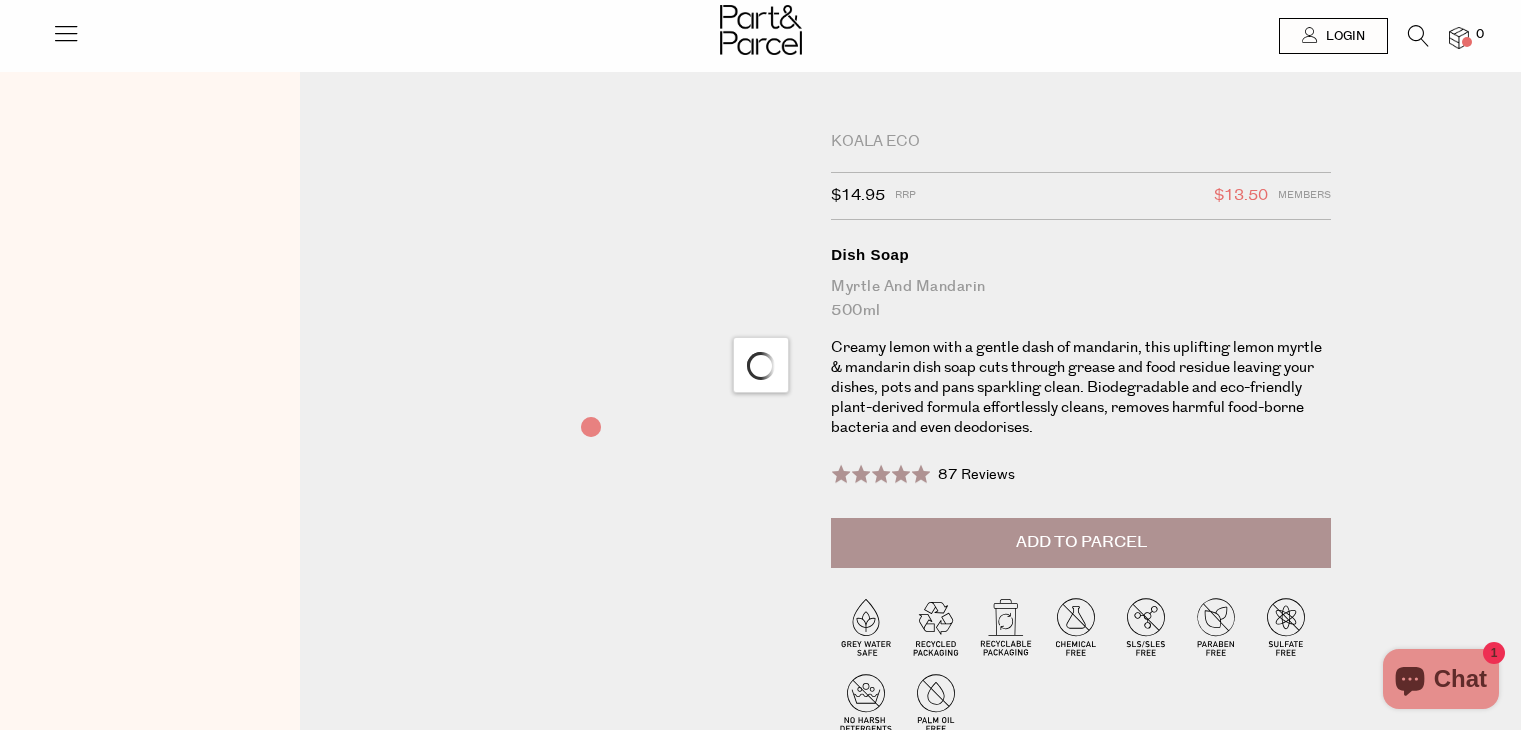 scroll, scrollTop: 0, scrollLeft: 0, axis: both 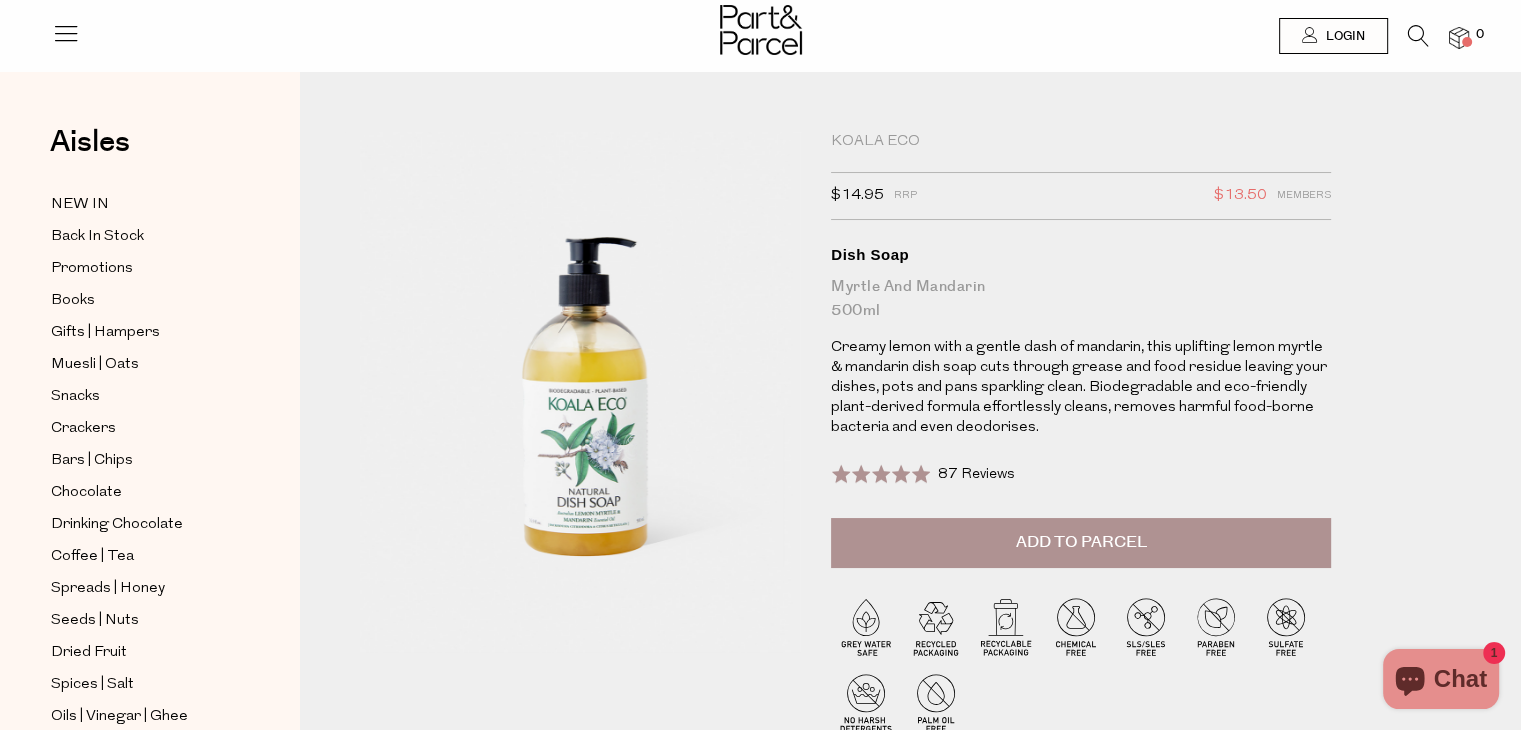 click at bounding box center (1418, 36) 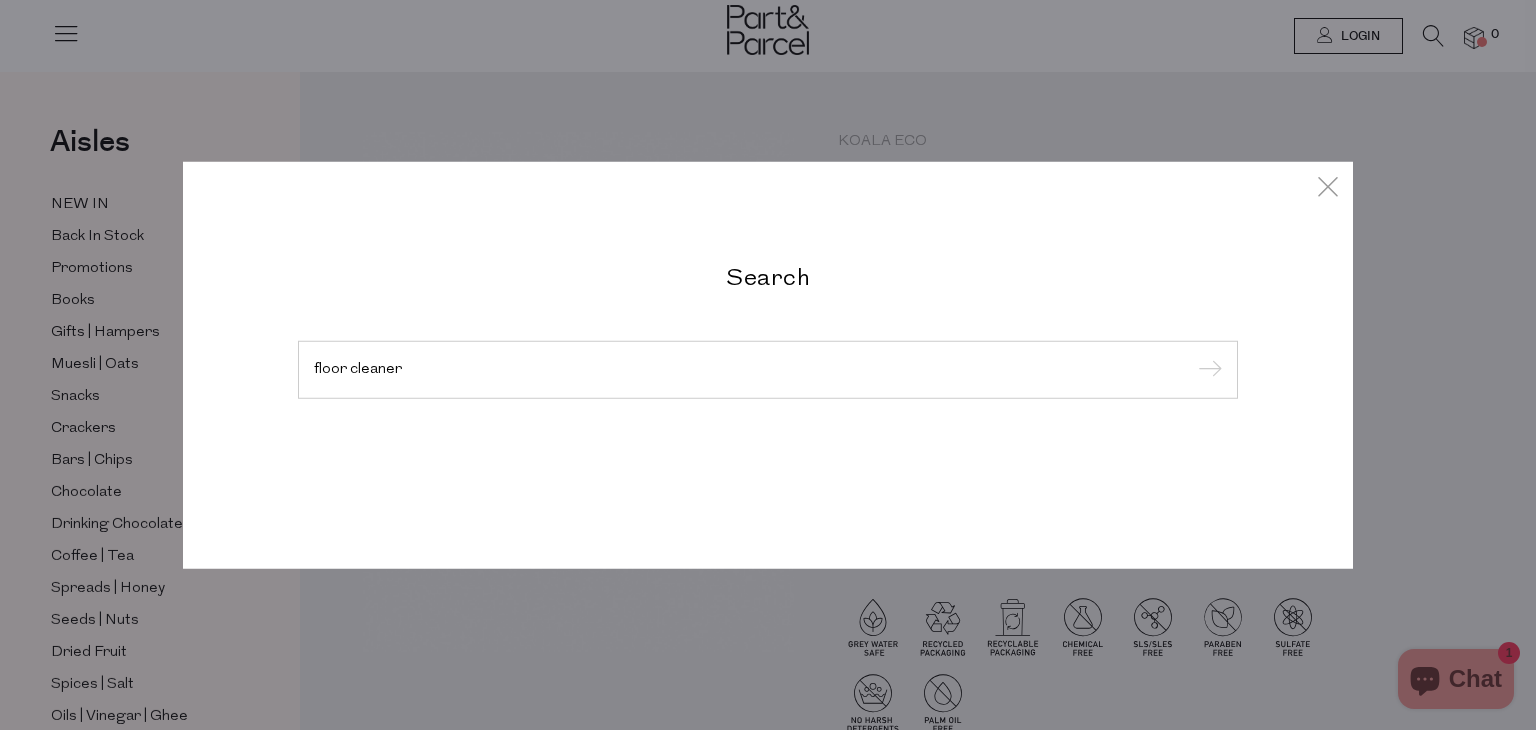 type on "floor cleaner" 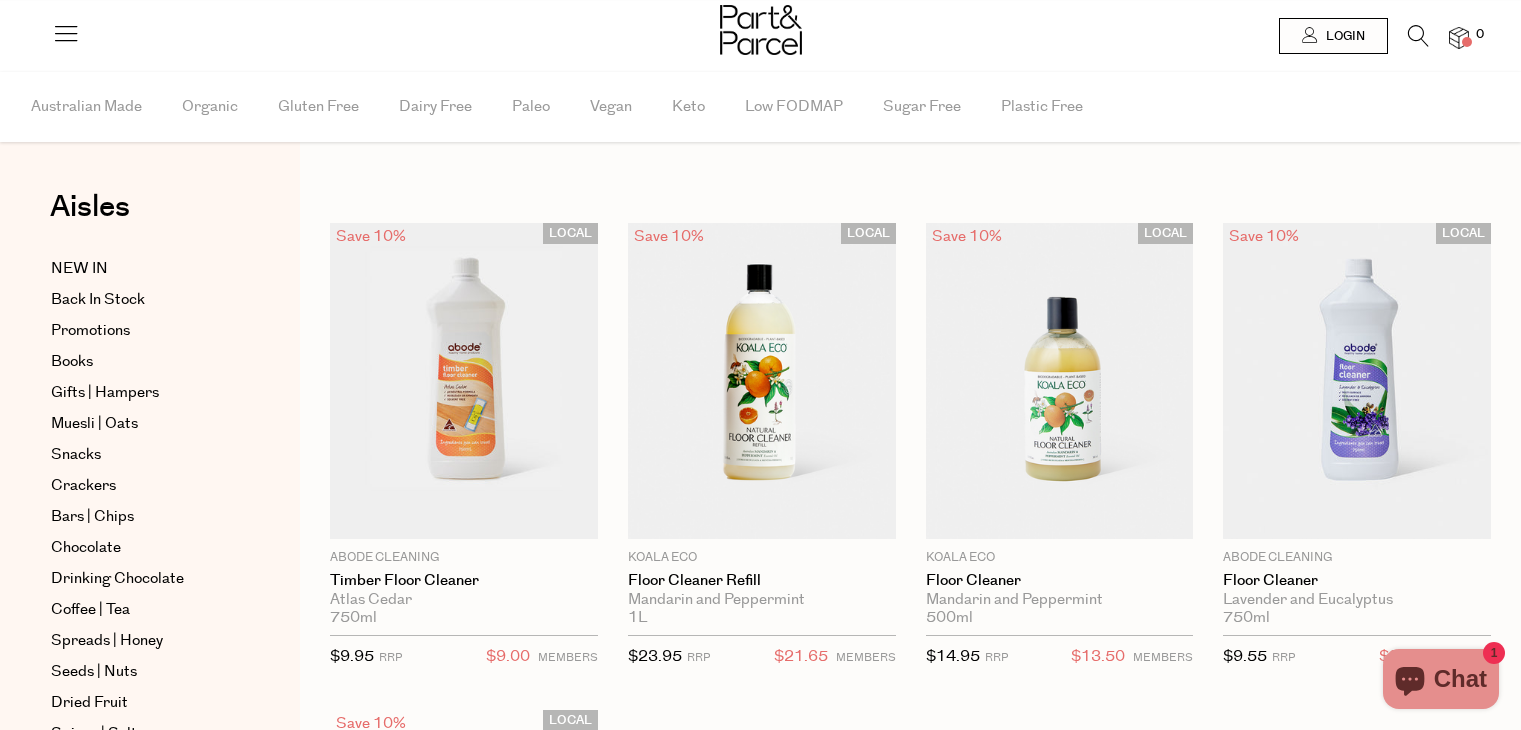 scroll, scrollTop: 0, scrollLeft: 0, axis: both 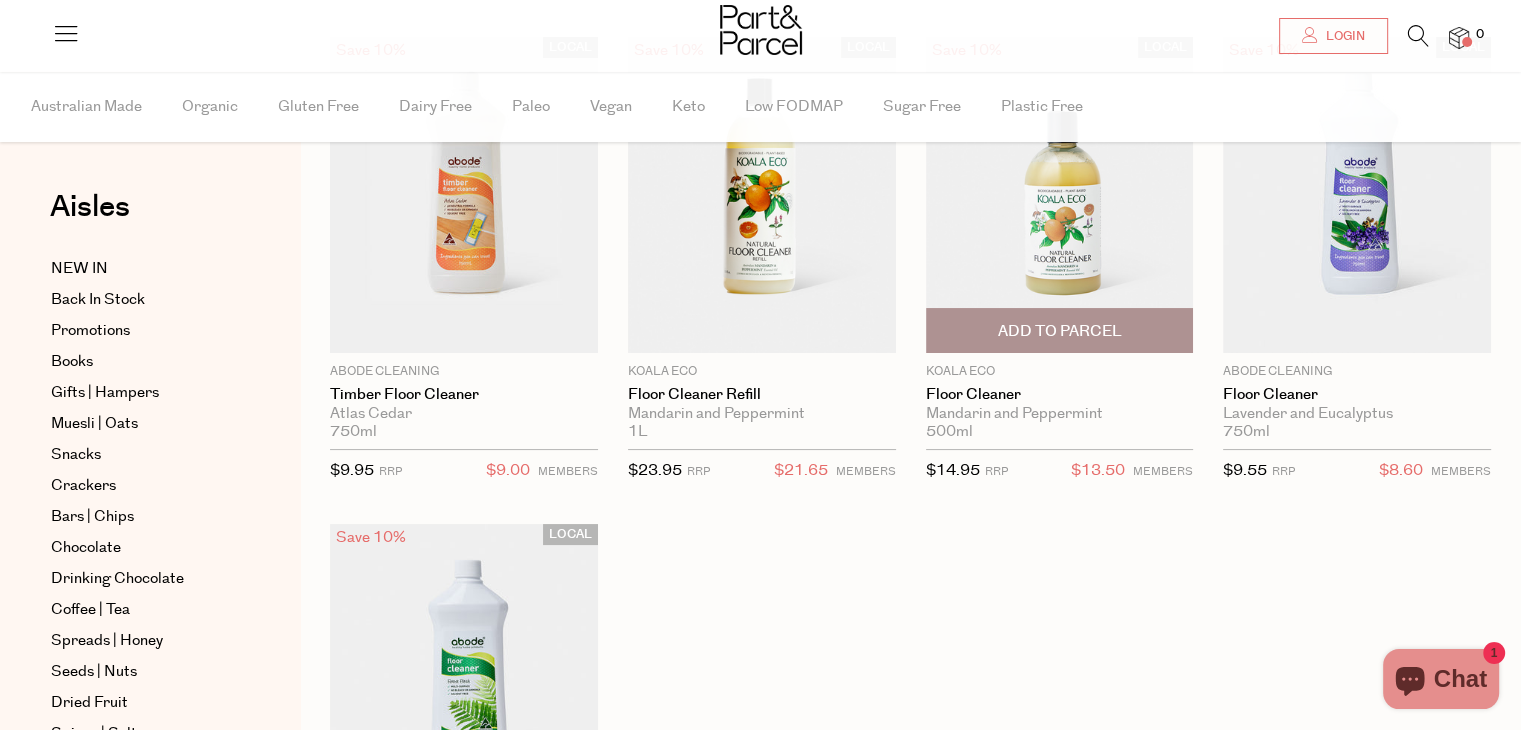 click at bounding box center (1060, 195) 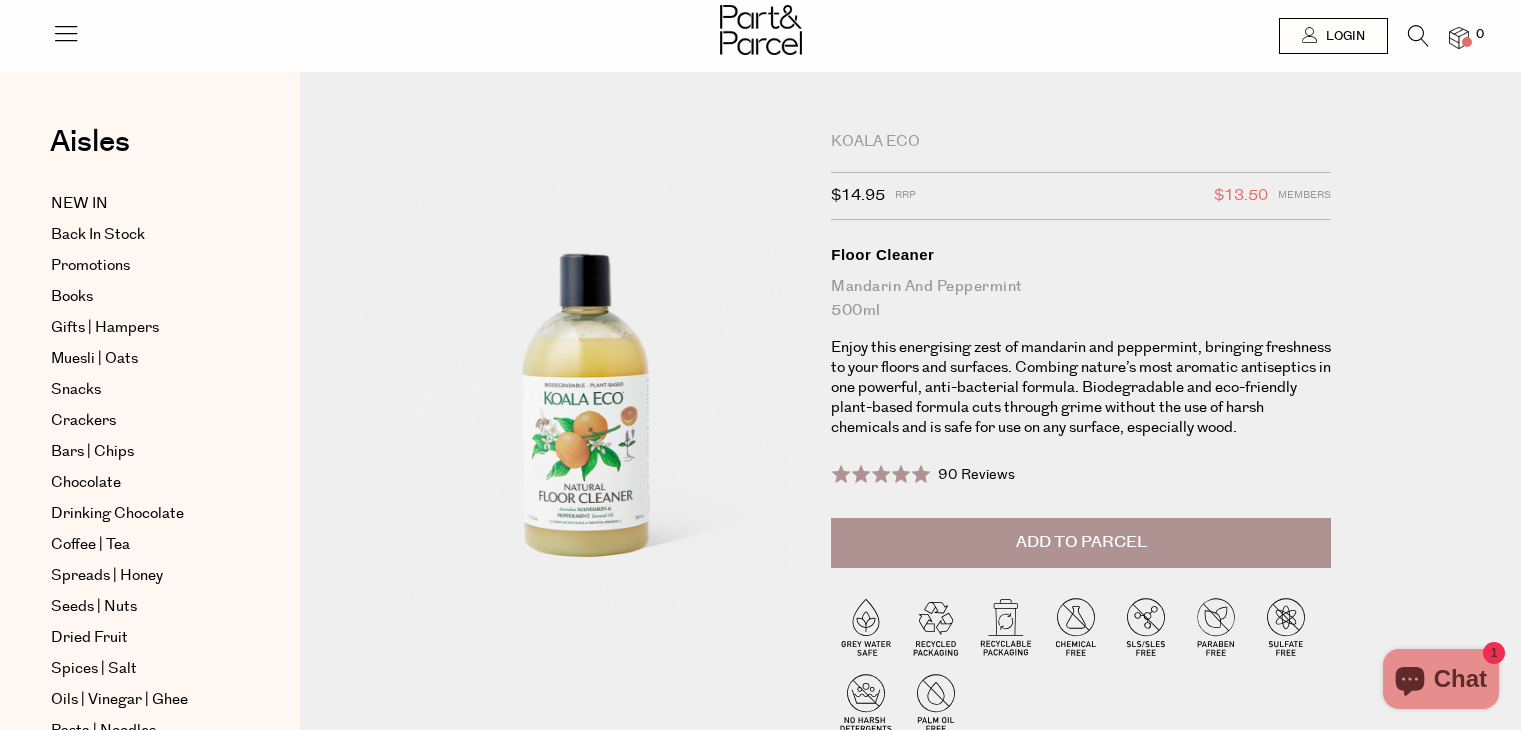 scroll, scrollTop: 0, scrollLeft: 0, axis: both 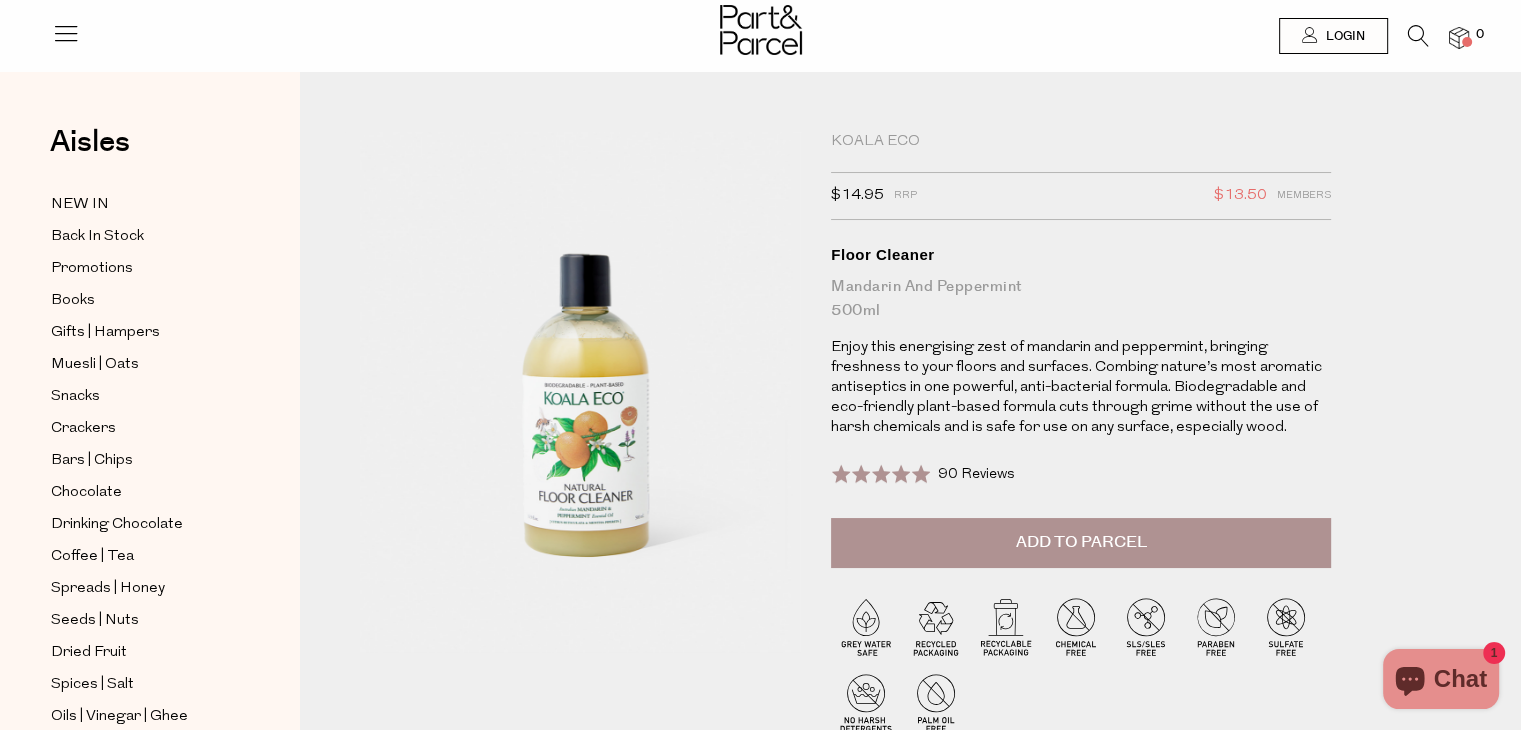 click on "Enjoy this energising zest of mandarin and peppermint, bringing freshness to your floors and surfaces. Combing nature’s most aromatic antiseptics in one powerful, anti-bacterial formula. Biodegradable and eco-friendly plant-based formula cuts through grime without the use of harsh chemicals and is safe for use on any surface, especially wood." at bounding box center [1081, 388] 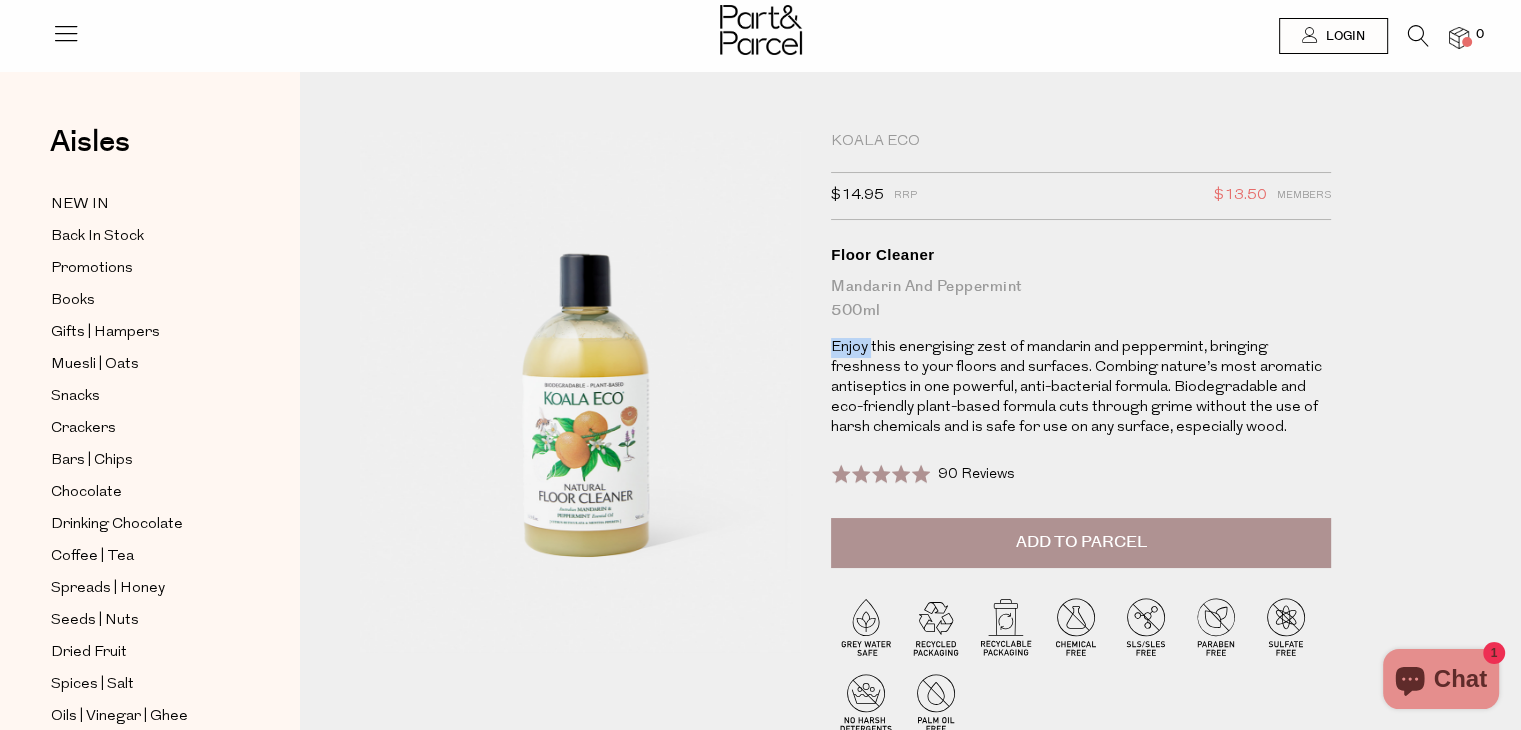 click on "Enjoy this energising zest of mandarin and peppermint, bringing freshness to your floors and surfaces. Combing nature’s most aromatic antiseptics in one powerful, anti-bacterial formula. Biodegradable and eco-friendly plant-based formula cuts through grime without the use of harsh chemicals and is safe for use on any surface, especially wood." at bounding box center (1081, 388) 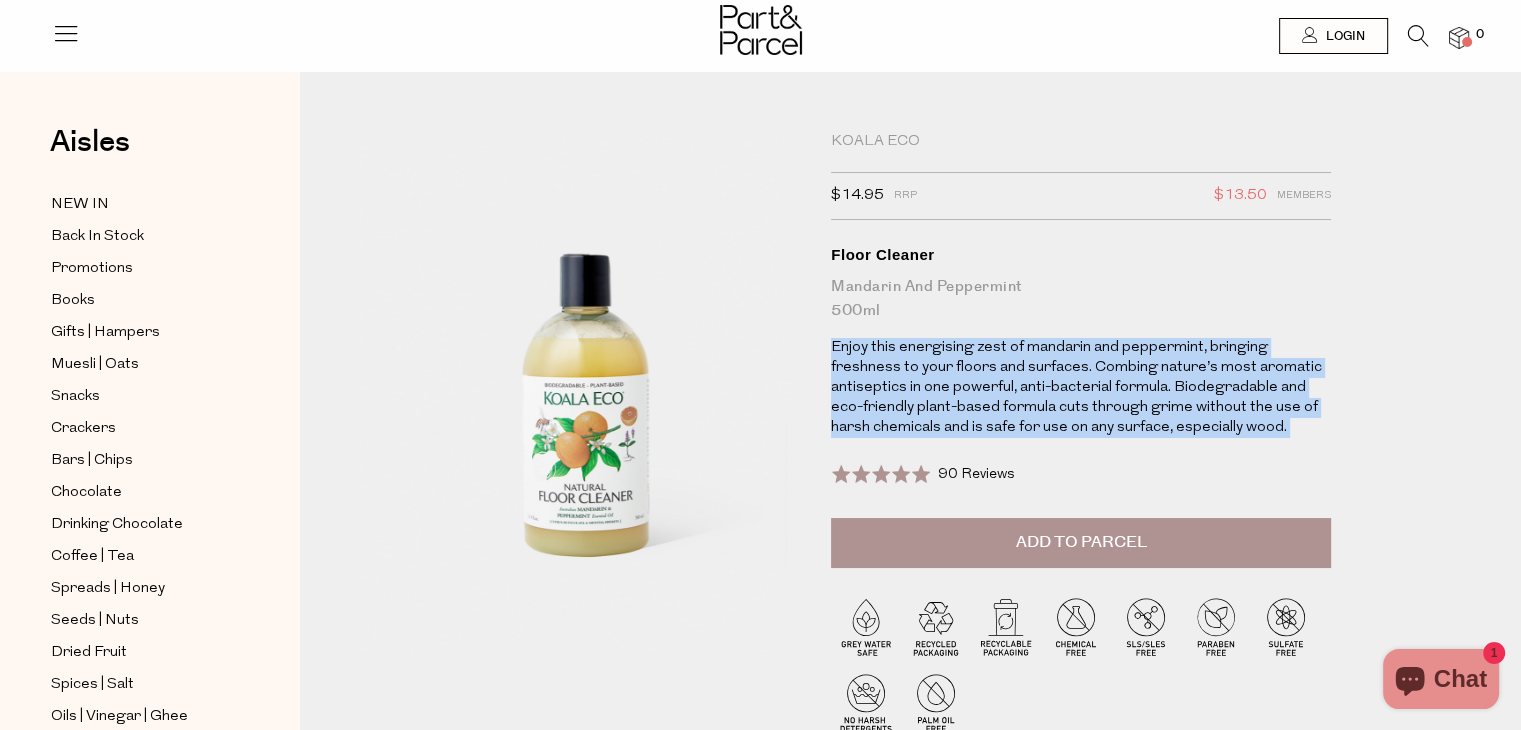 click on "Enjoy this energising zest of mandarin and peppermint, bringing freshness to your floors and surfaces. Combing nature’s most aromatic antiseptics in one powerful, anti-bacterial formula. Biodegradable and eco-friendly plant-based formula cuts through grime without the use of harsh chemicals and is safe for use on any surface, especially wood." at bounding box center (1081, 388) 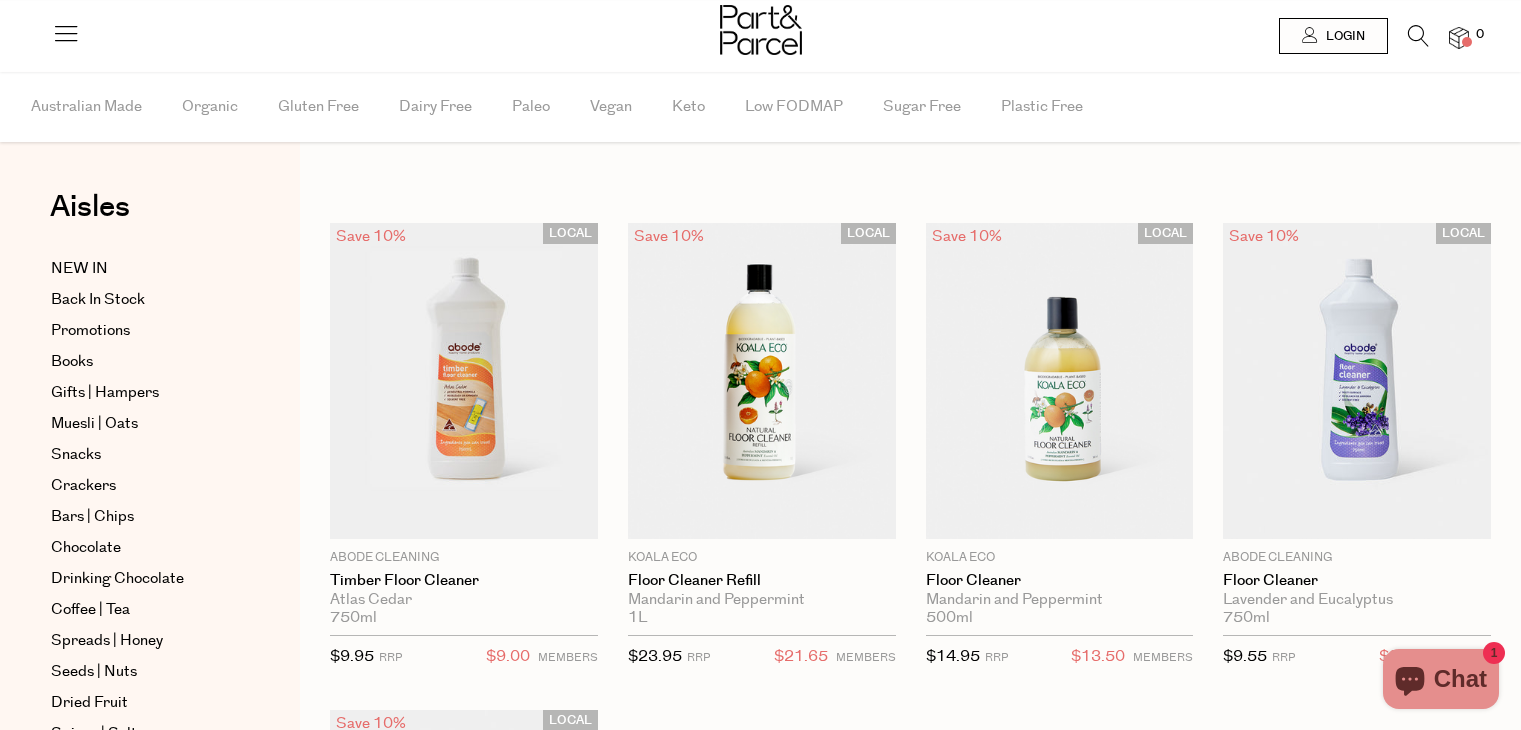 scroll, scrollTop: 186, scrollLeft: 0, axis: vertical 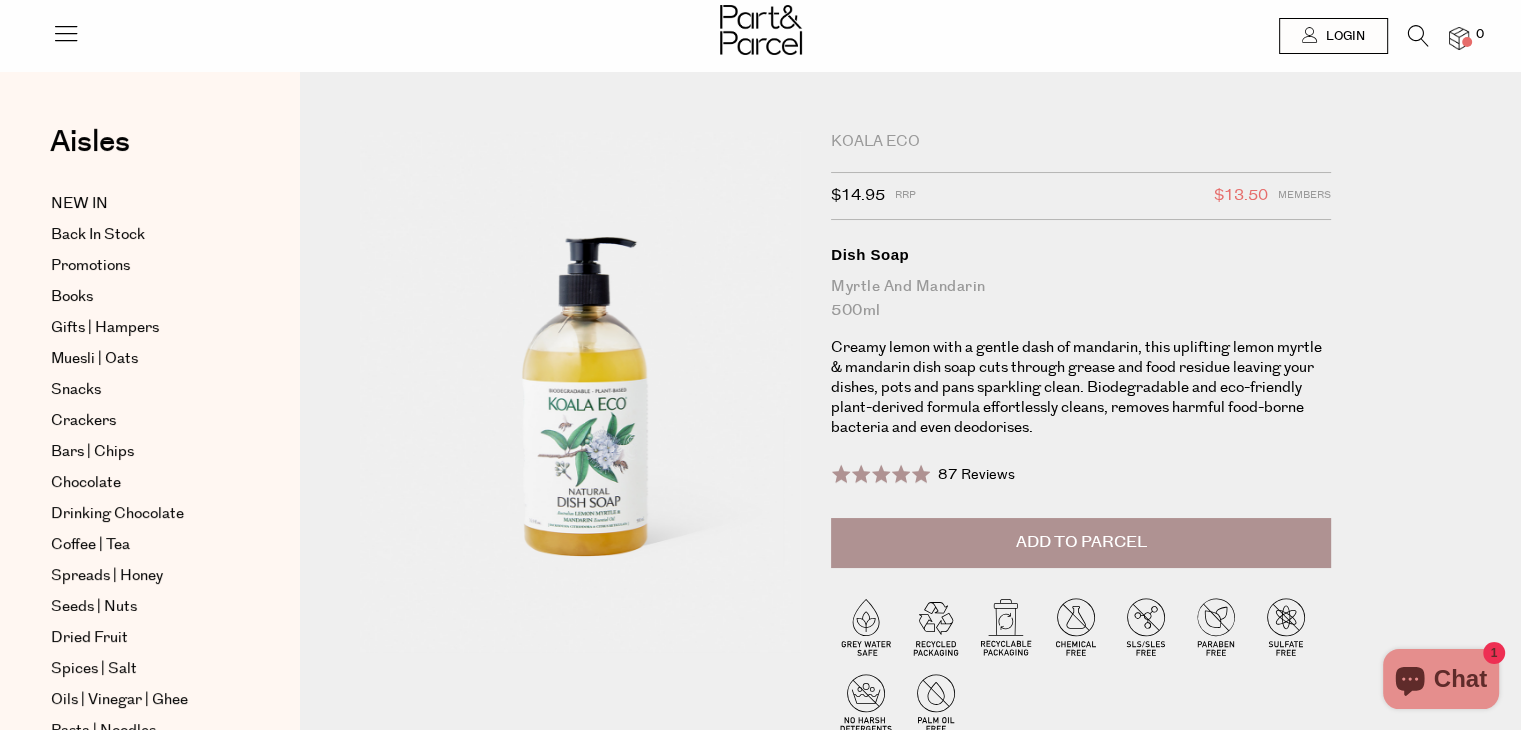 click on "Creamy lemon with a gentle dash of mandarin, this uplifting lemon myrtle & mandarin dish soap cuts through grease and food residue leaving your dishes, pots and pans sparkling clean. Biodegradable and eco-friendly plant-derived formula effortlessly cleans, removes harmful food-borne bacteria and even deodorises." at bounding box center [1081, 388] 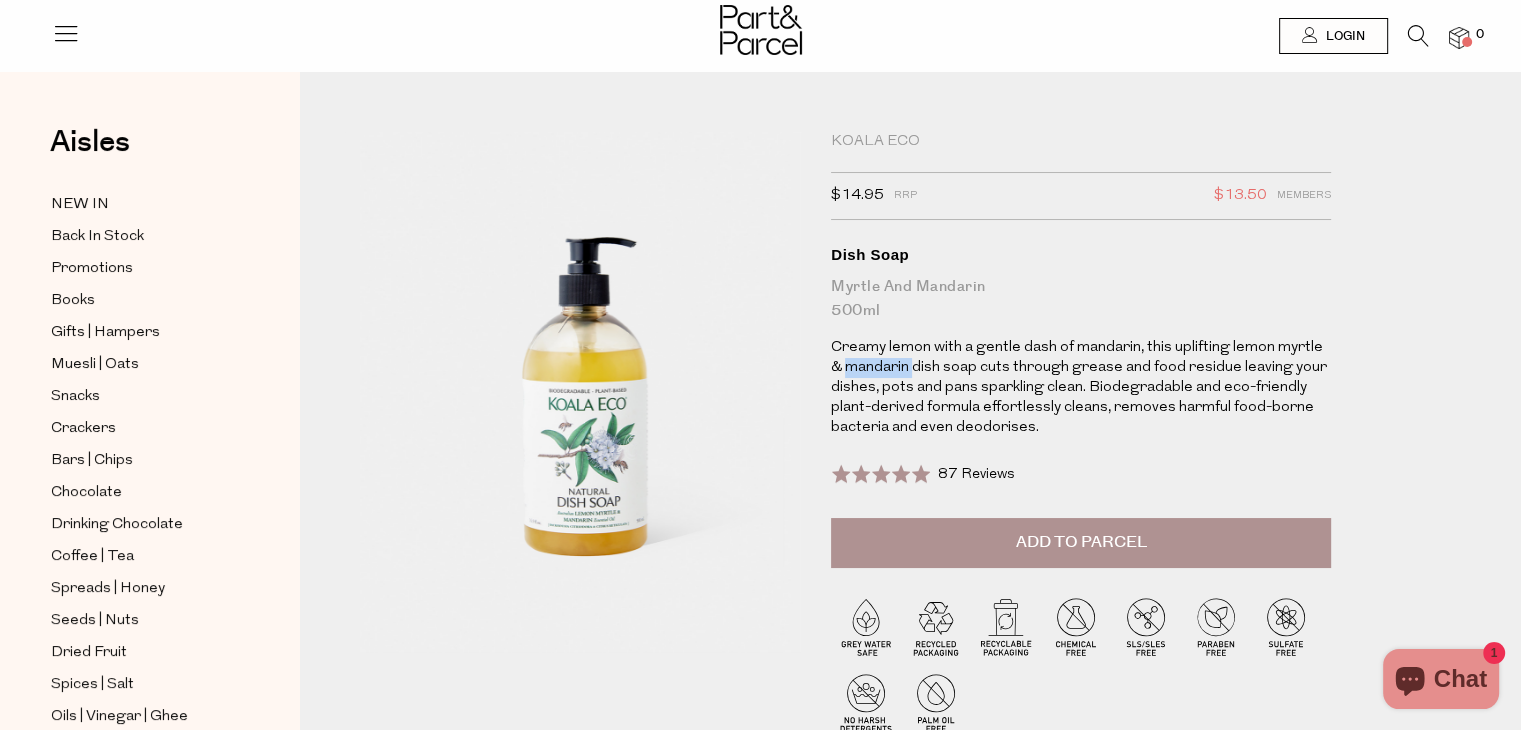 click on "Creamy lemon with a gentle dash of mandarin, this uplifting lemon myrtle & mandarin dish soap cuts through grease and food residue leaving your dishes, pots and pans sparkling clean. Biodegradable and eco-friendly plant-derived formula effortlessly cleans, removes harmful food-borne bacteria and even deodorises." at bounding box center (1081, 388) 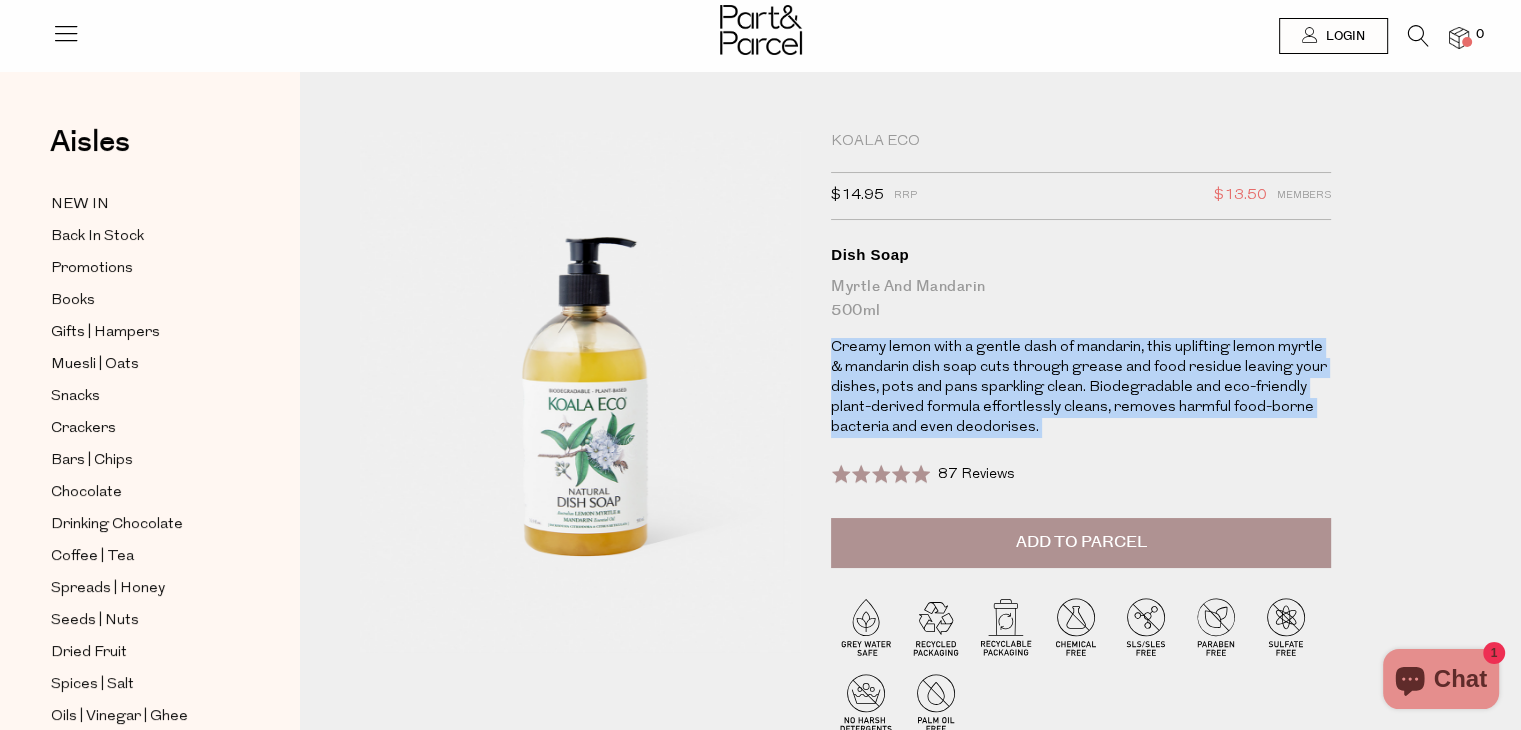 click on "Creamy lemon with a gentle dash of mandarin, this uplifting lemon myrtle & mandarin dish soap cuts through grease and food residue leaving your dishes, pots and pans sparkling clean. Biodegradable and eco-friendly plant-derived formula effortlessly cleans, removes harmful food-borne bacteria and even deodorises." at bounding box center (1081, 388) 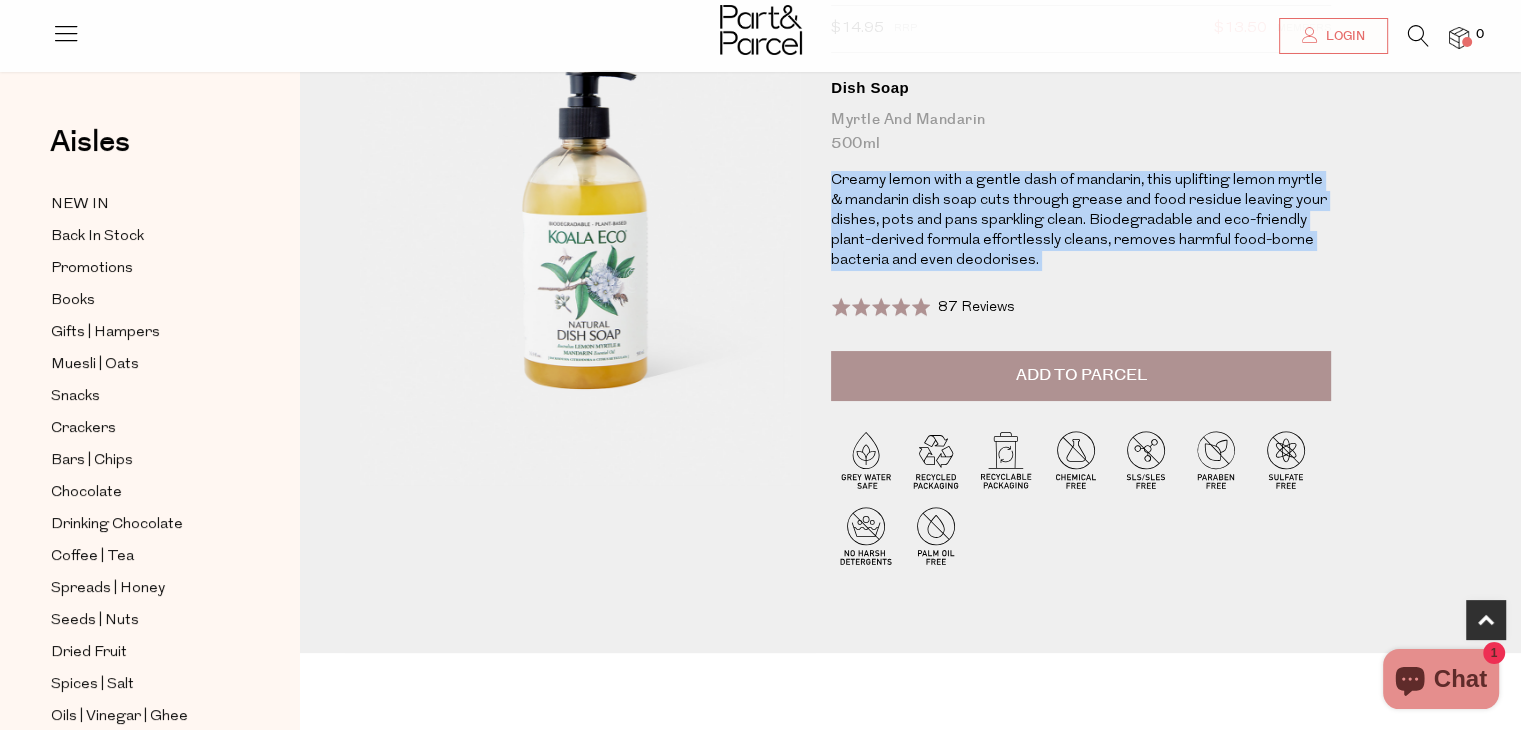 scroll, scrollTop: 0, scrollLeft: 0, axis: both 